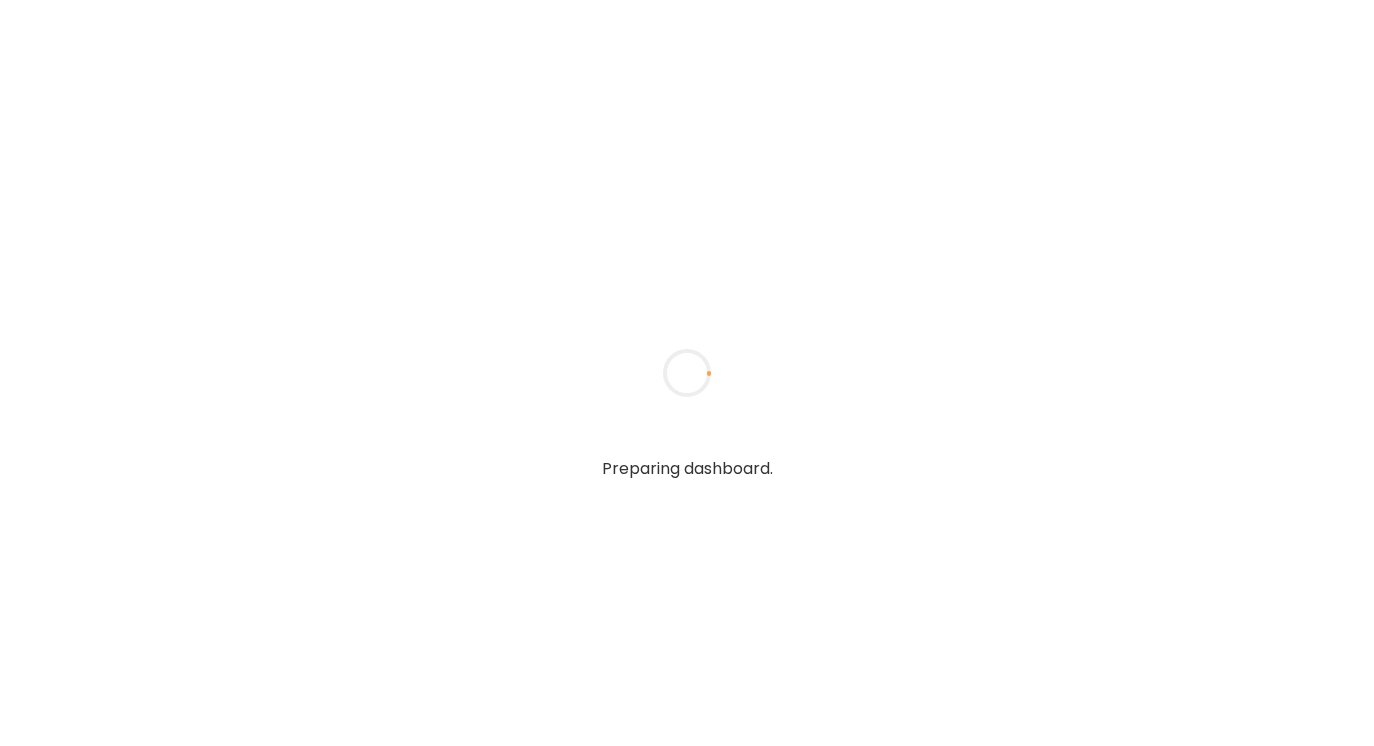 scroll, scrollTop: 0, scrollLeft: 0, axis: both 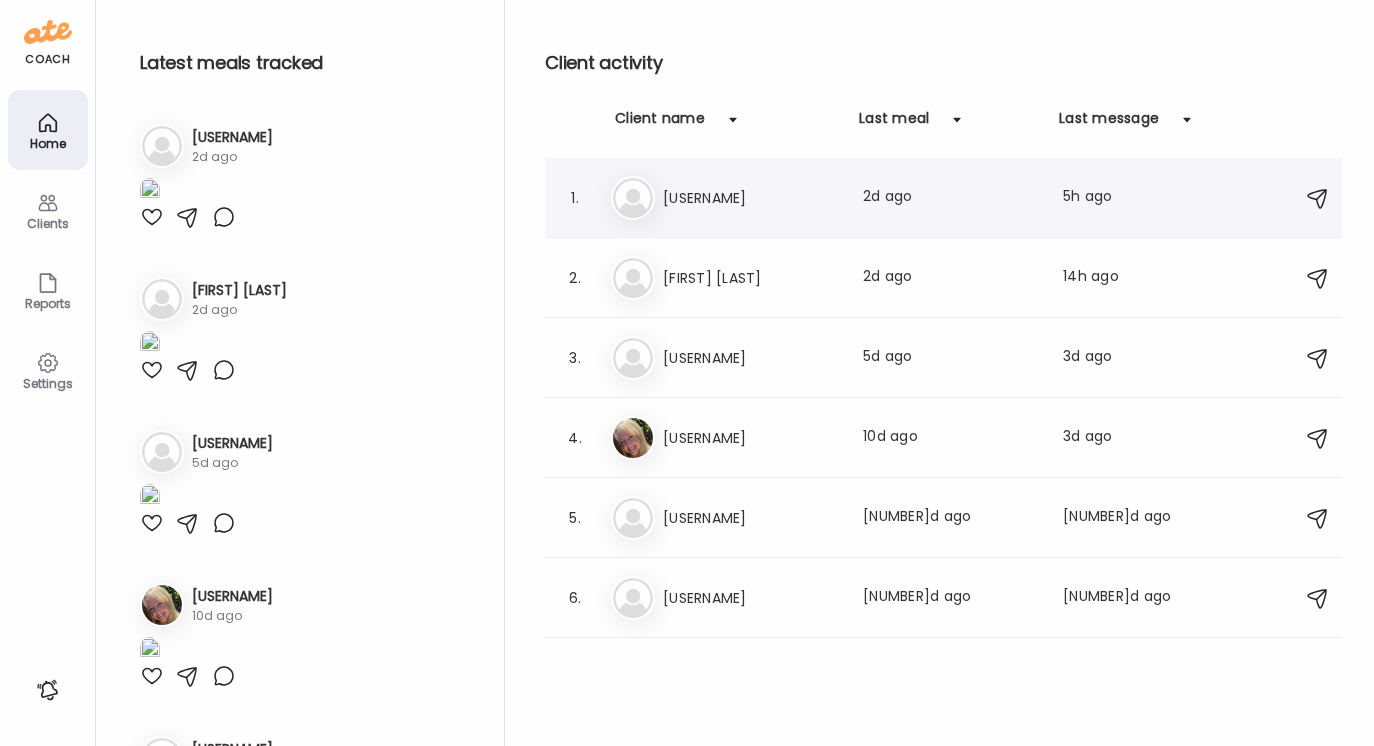 click on "[NAME]" at bounding box center [751, 198] 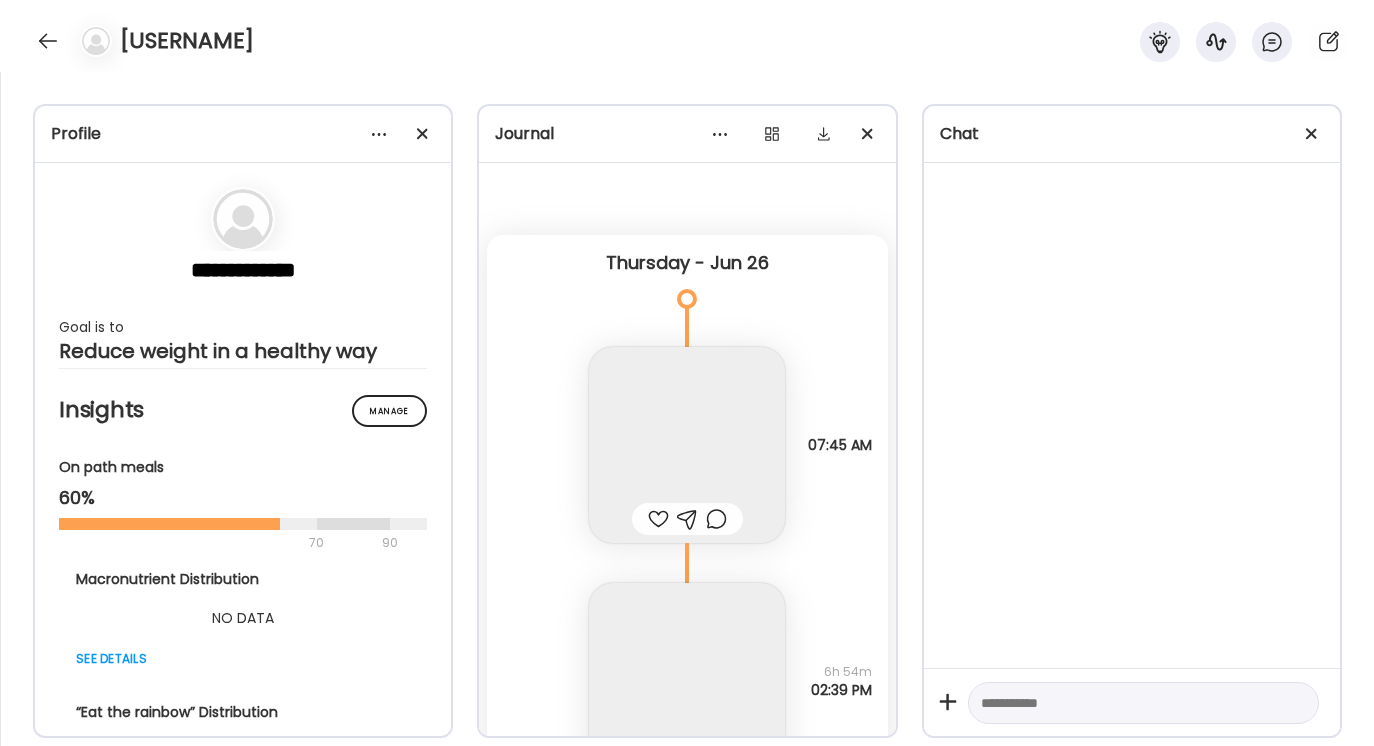 scroll, scrollTop: 7287, scrollLeft: 0, axis: vertical 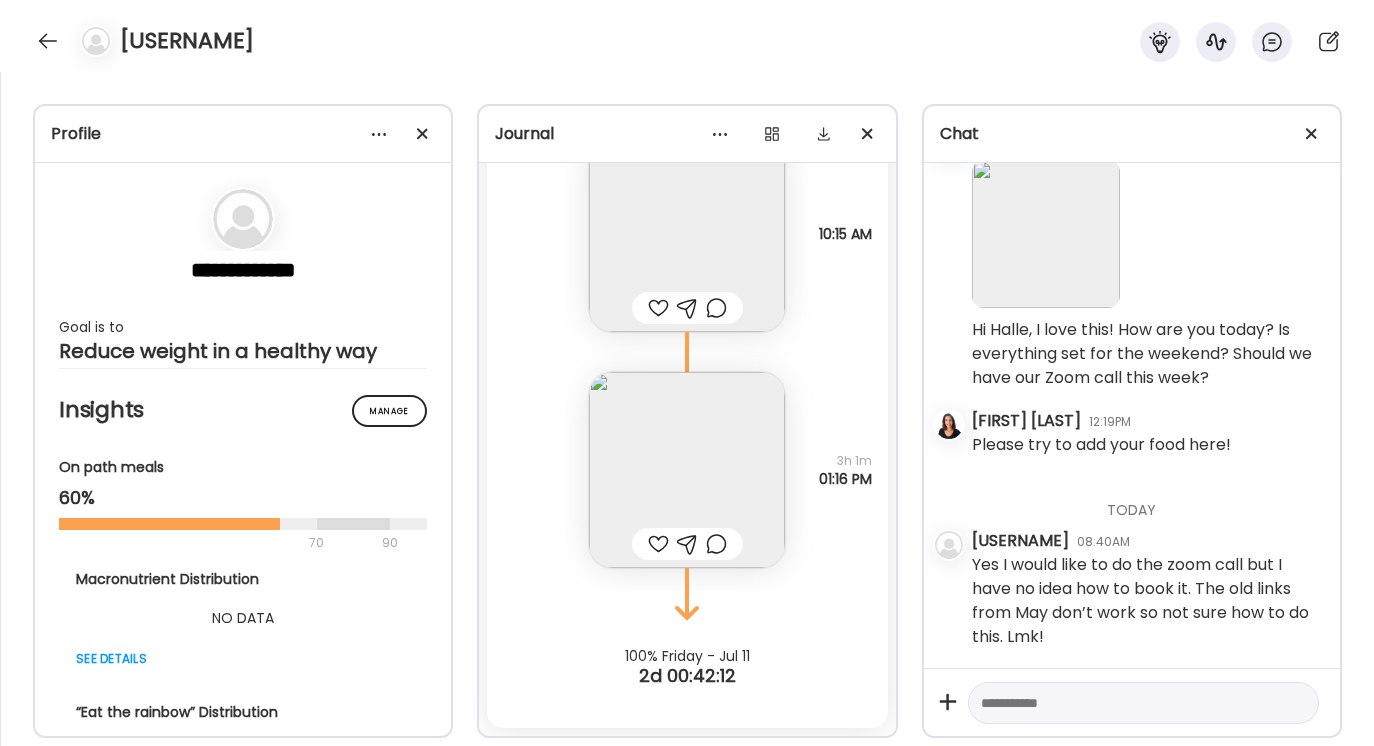 click at bounding box center (1125, 703) 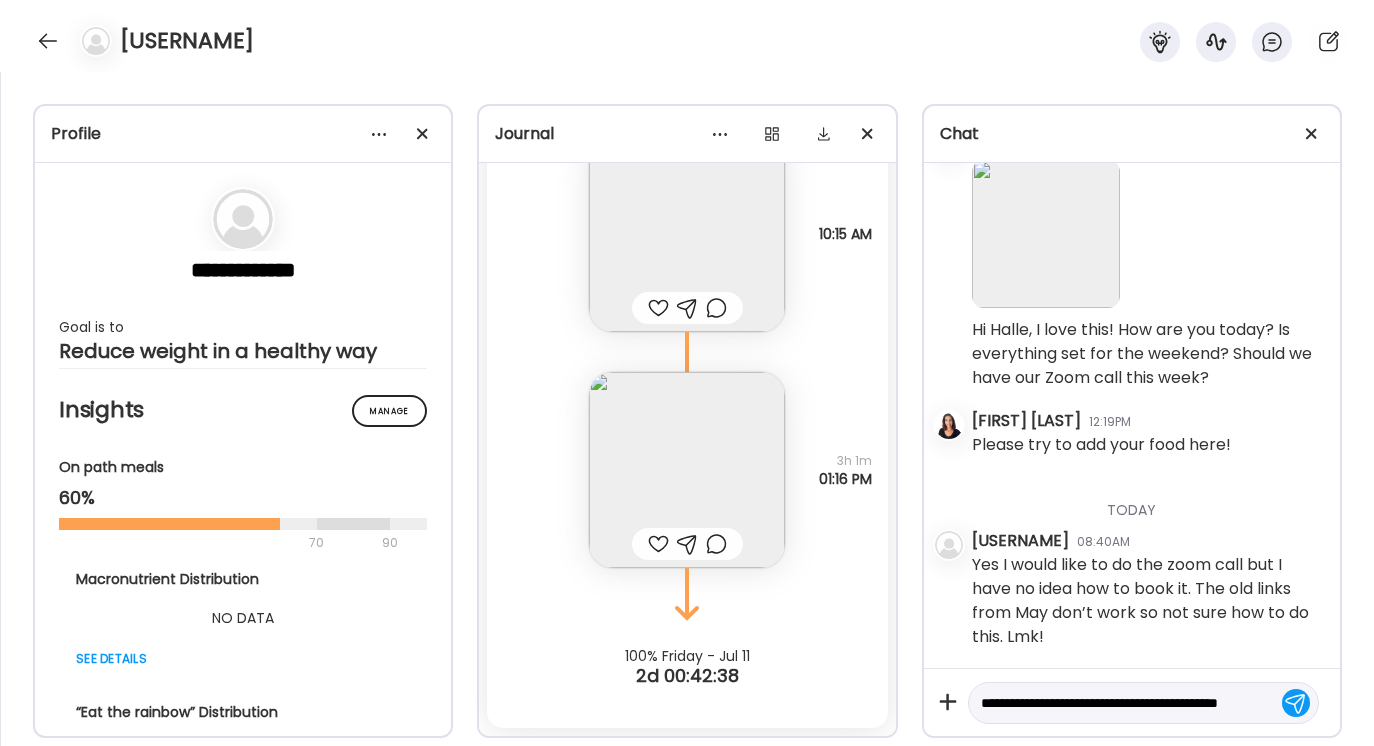 scroll, scrollTop: 23, scrollLeft: 0, axis: vertical 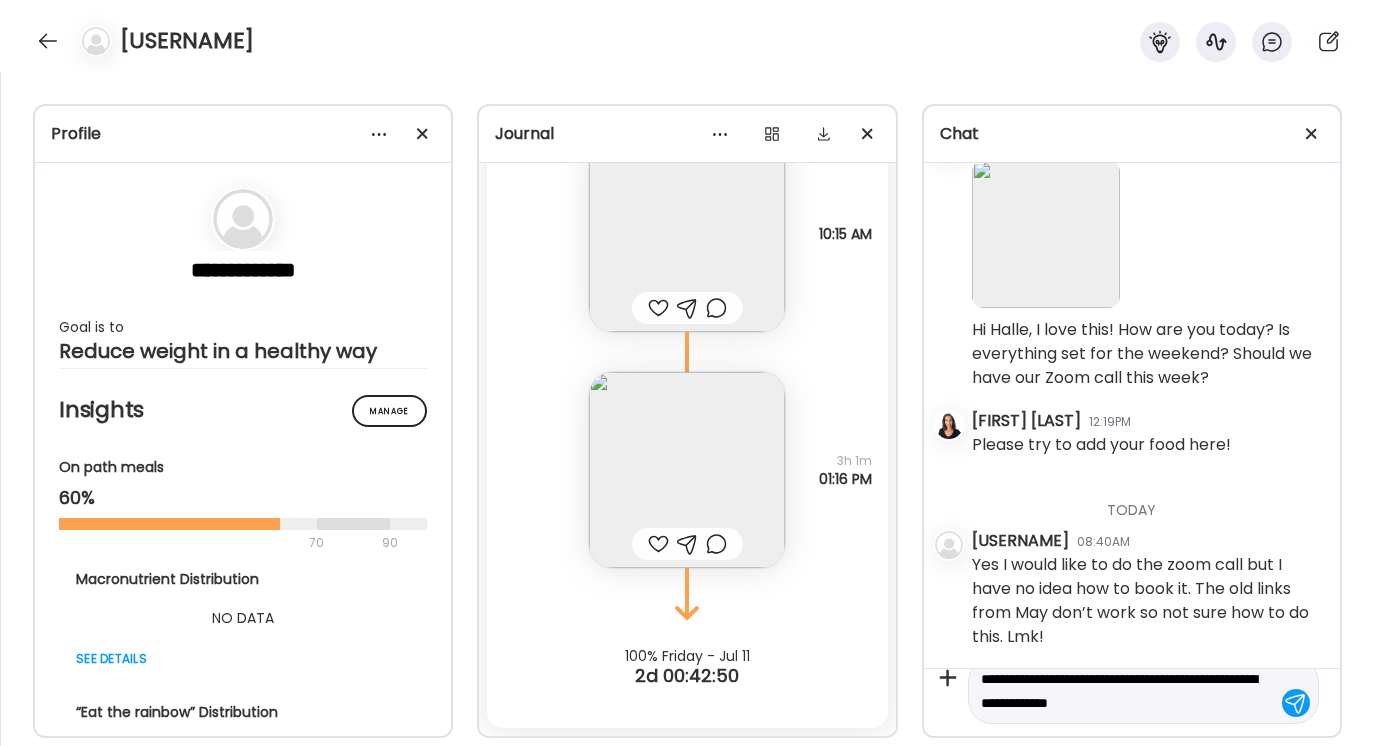 type on "**********" 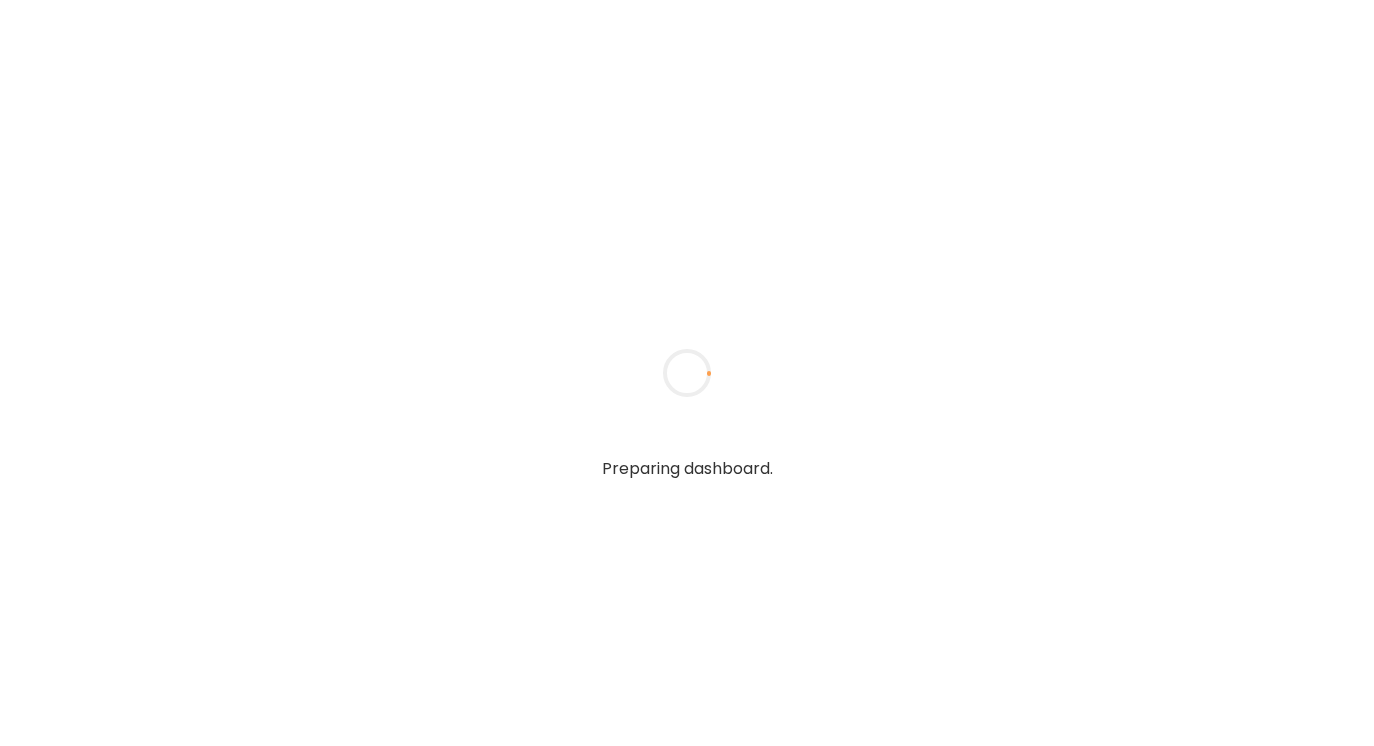 scroll, scrollTop: 0, scrollLeft: 0, axis: both 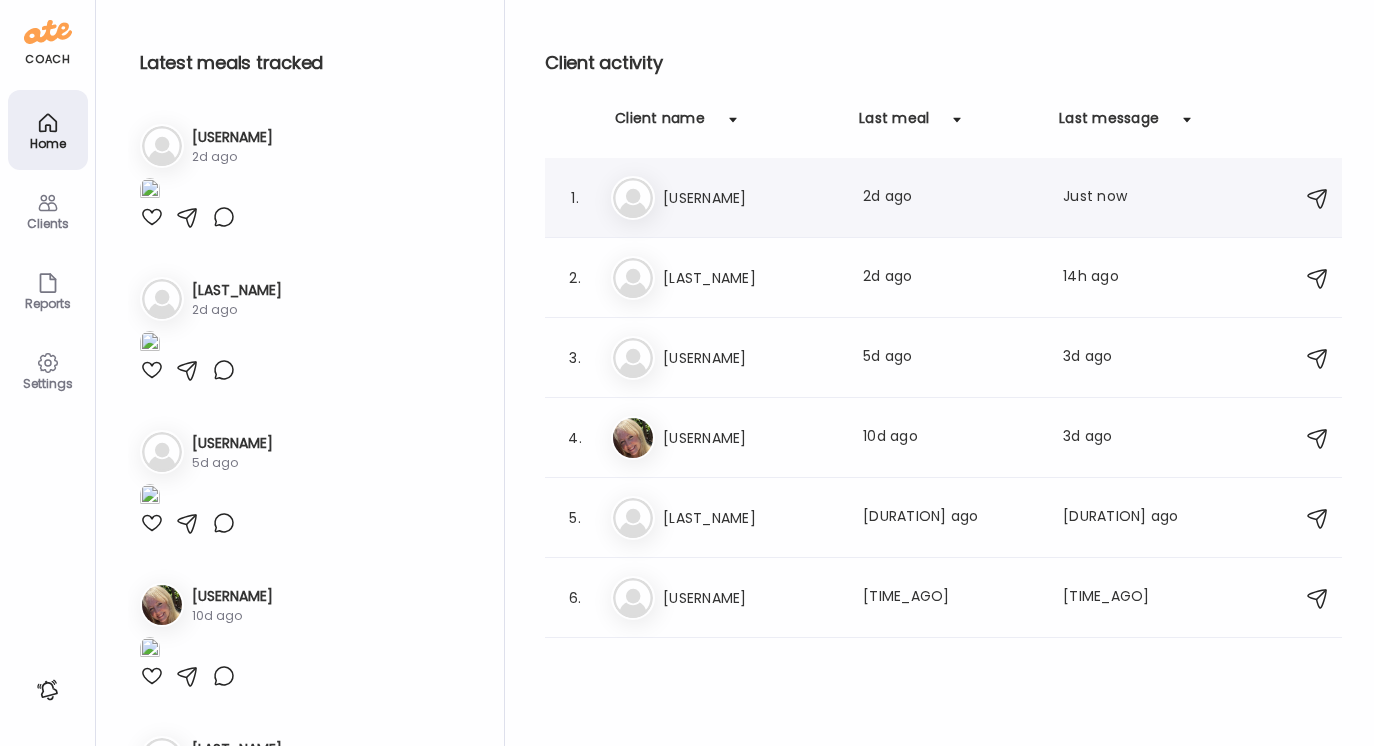 click on "[USERNAME]" at bounding box center [751, 198] 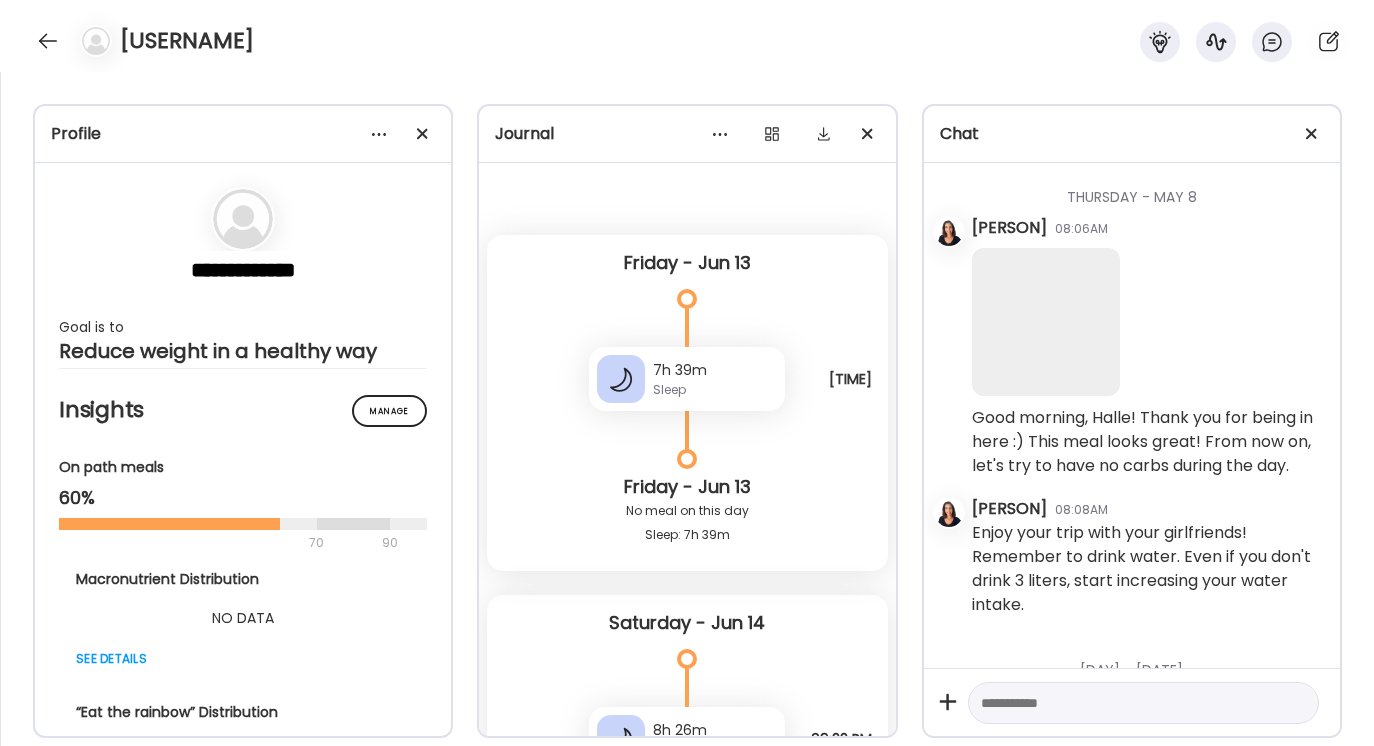 scroll, scrollTop: 5676, scrollLeft: 0, axis: vertical 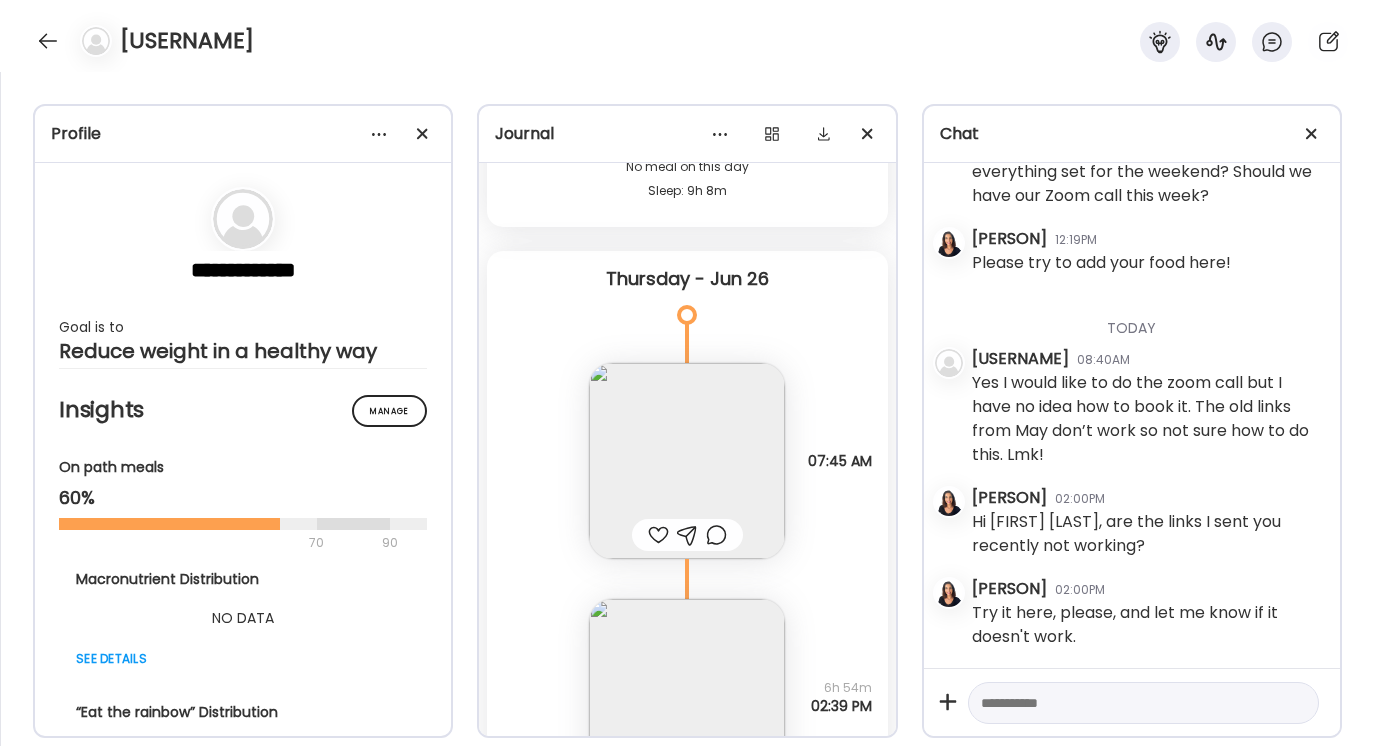 paste on "**********" 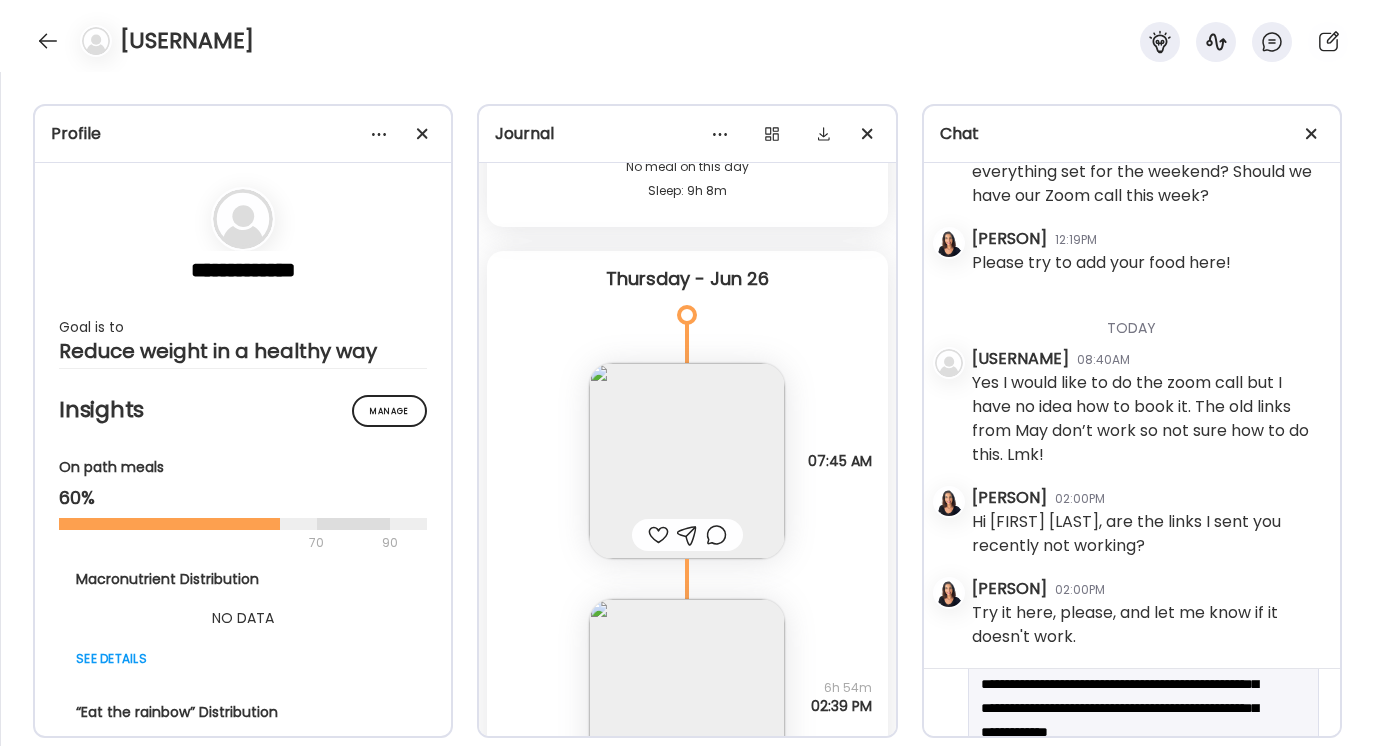 scroll, scrollTop: 429, scrollLeft: 0, axis: vertical 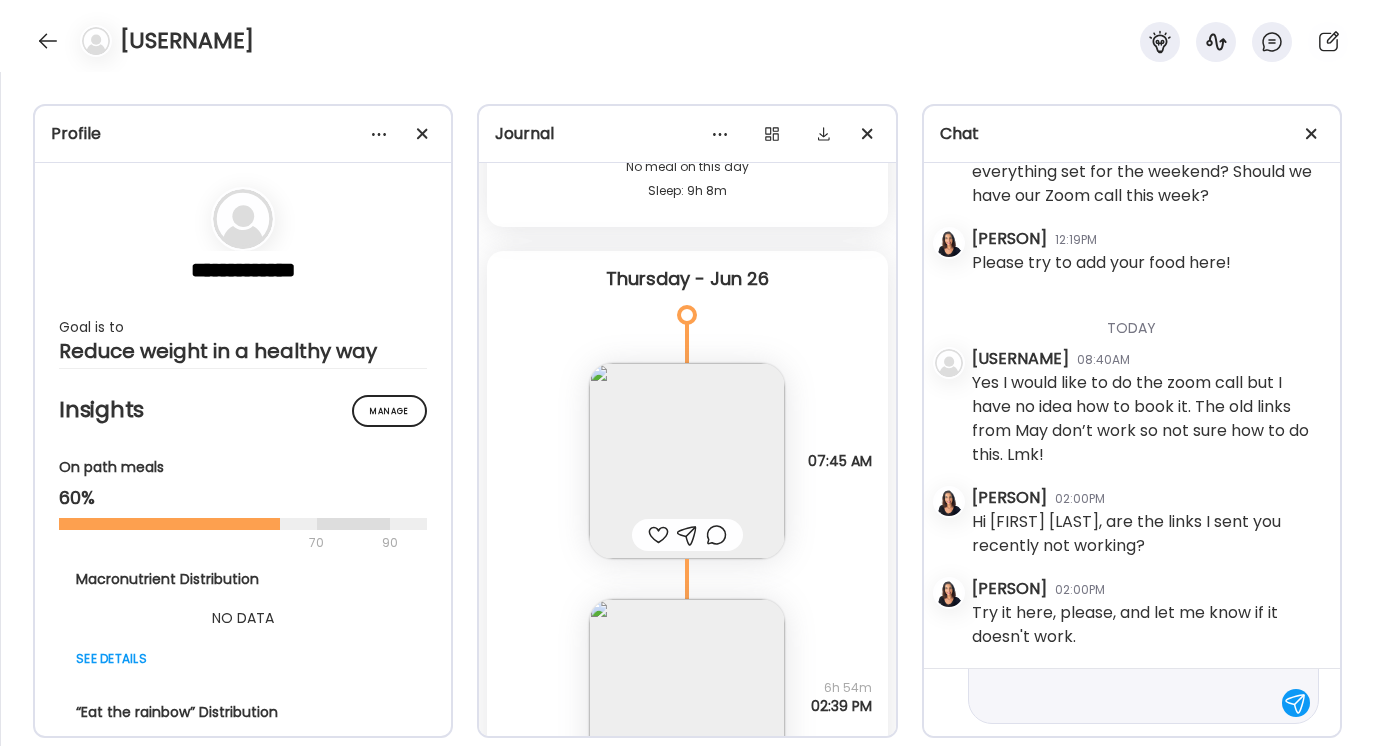 drag, startPoint x: 982, startPoint y: 700, endPoint x: 1220, endPoint y: 745, distance: 242.21684 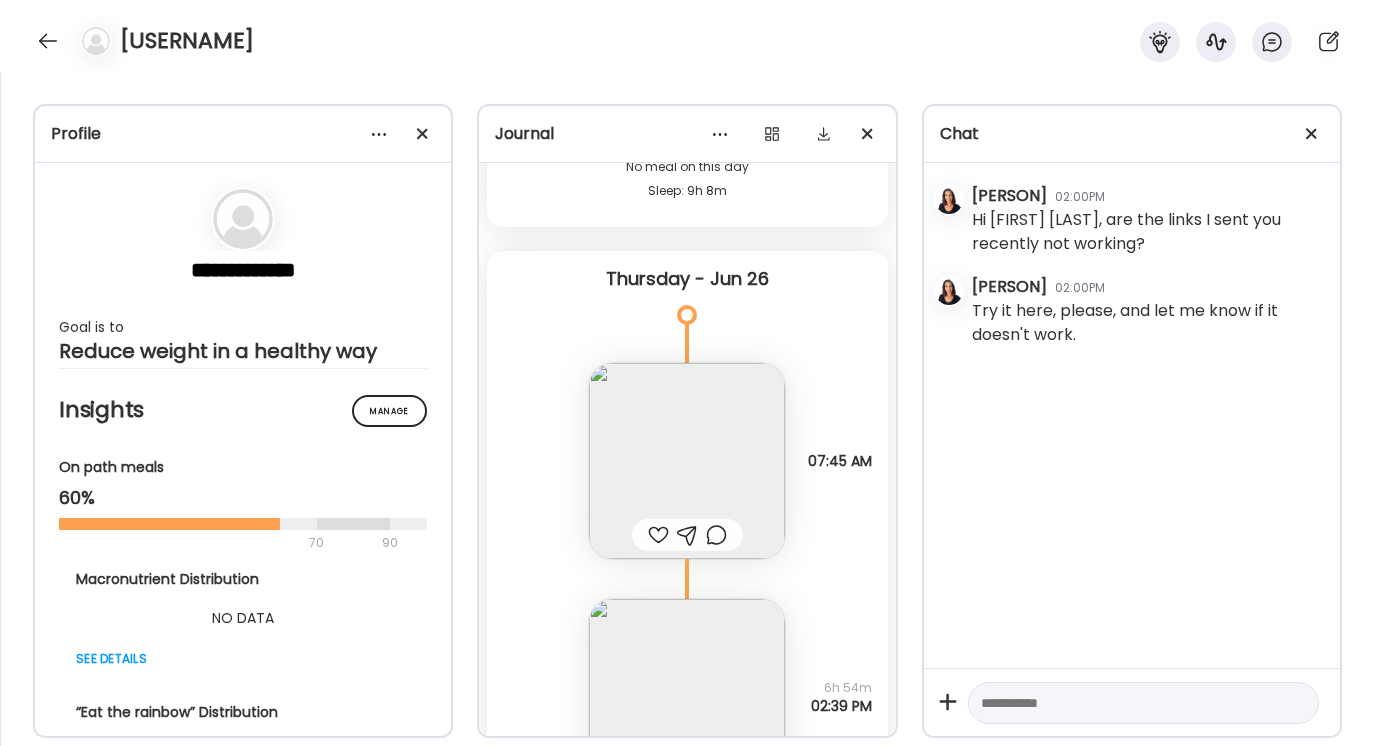 scroll, scrollTop: 0, scrollLeft: 0, axis: both 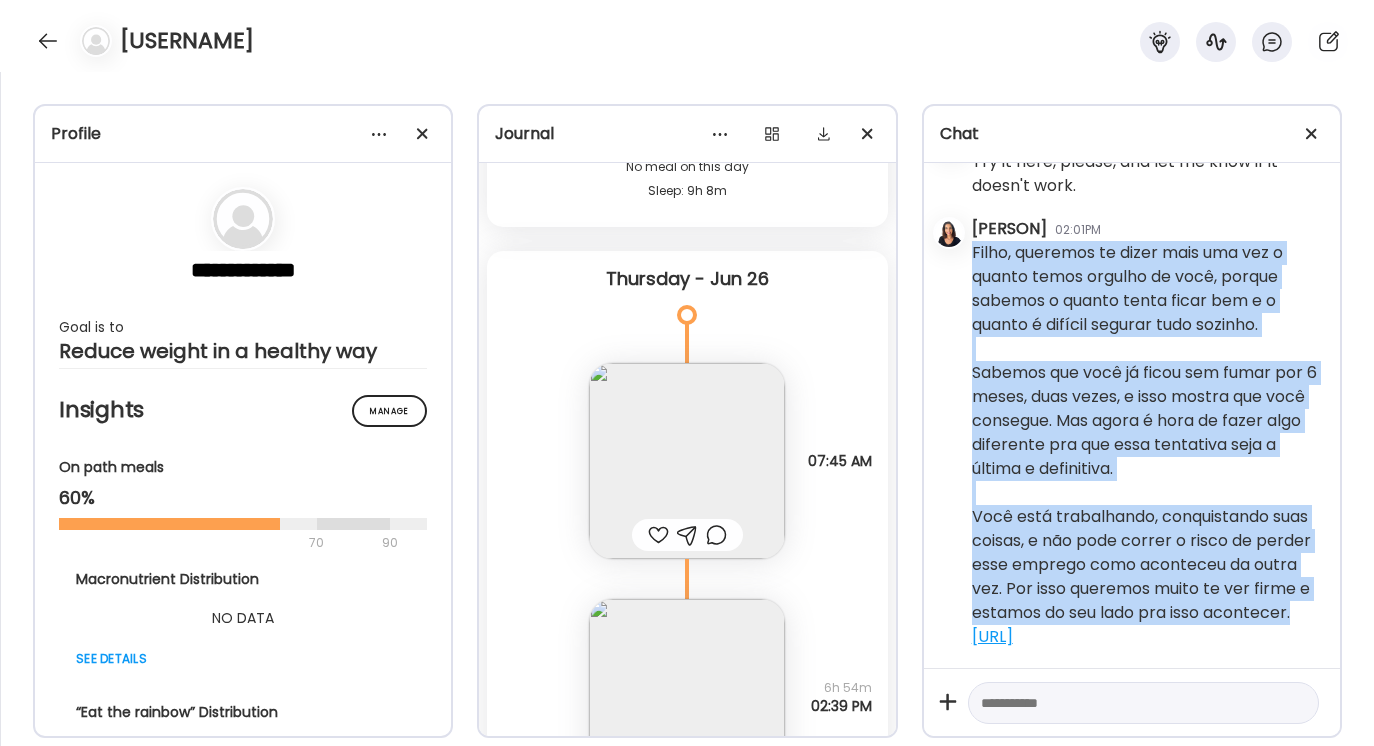 drag, startPoint x: 970, startPoint y: 227, endPoint x: 1320, endPoint y: 581, distance: 497.81122 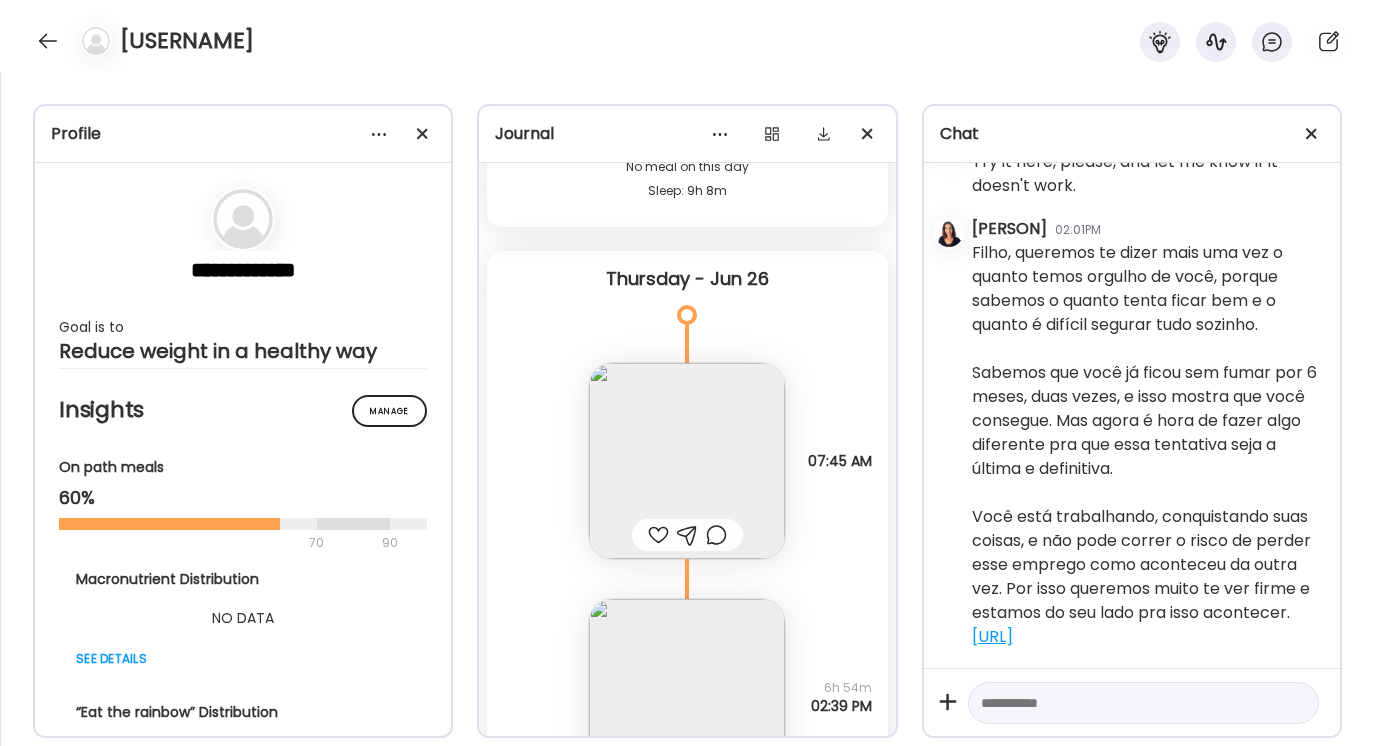 click on "Filho, queremos te dizer mais uma vez o quanto temos orgulho de você, porque sabemos o quanto tenta ficar bem e o quanto é difícil segurar tudo sozinho. Sabemos que você já ficou sem fumar por 6 meses, duas vezes, e isso mostra que você consegue. Mas agora é hora de fazer algo diferente pra que essa tentativa seja a última e definitiva. Você está trabalhando, conquistando suas coisas, e não pode correr o risco de perder esse emprego como aconteceu da outra vez. Por isso queremos muito te ver firme e estamos do seu lado pra isso acontecer. [URL]" at bounding box center (1148, 445) 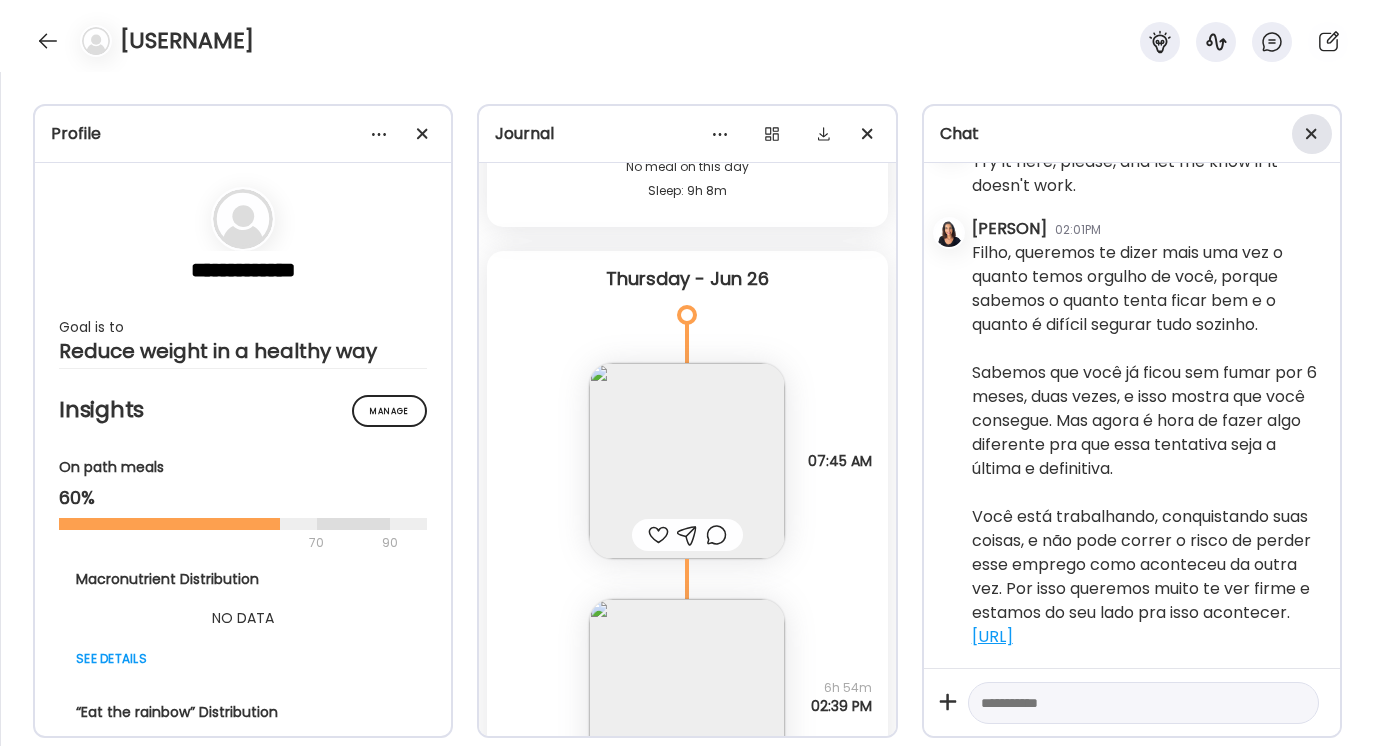 click at bounding box center [1312, 134] 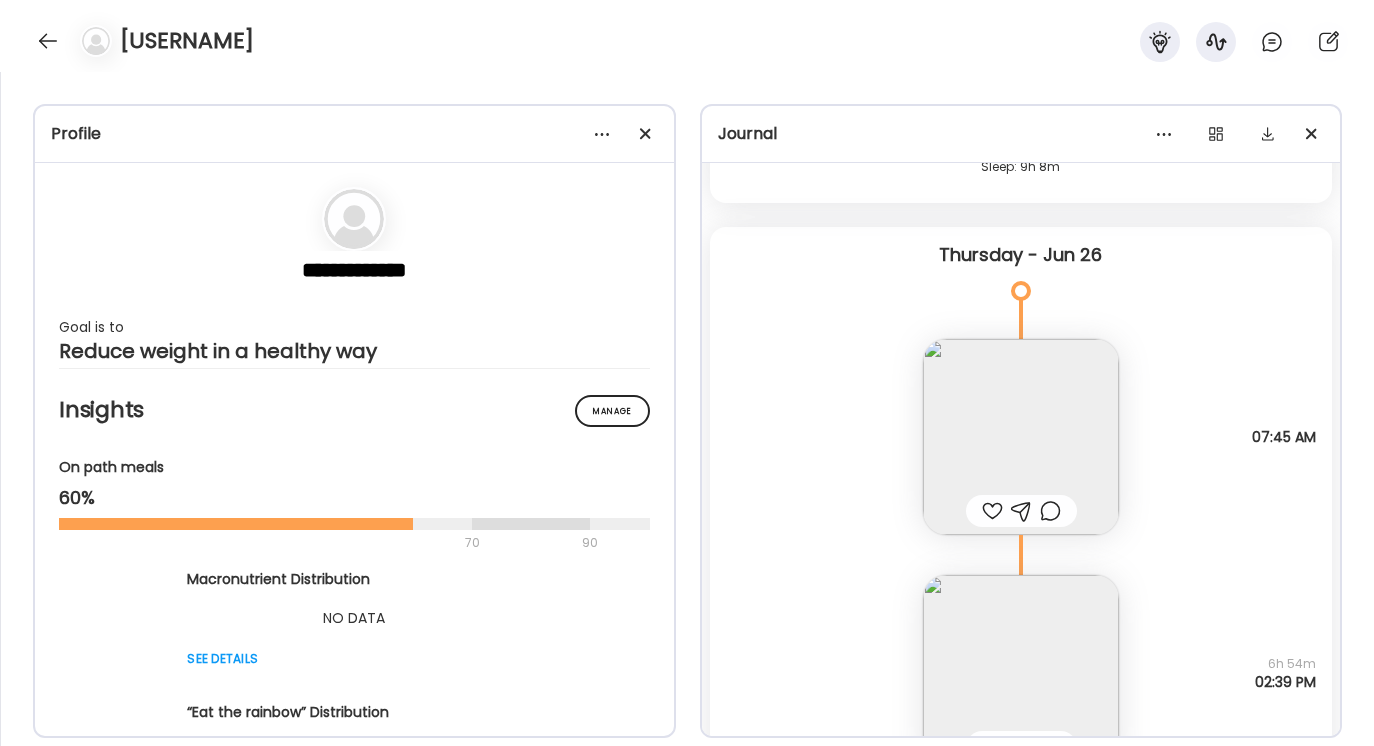 scroll, scrollTop: 652229, scrollLeft: 0, axis: vertical 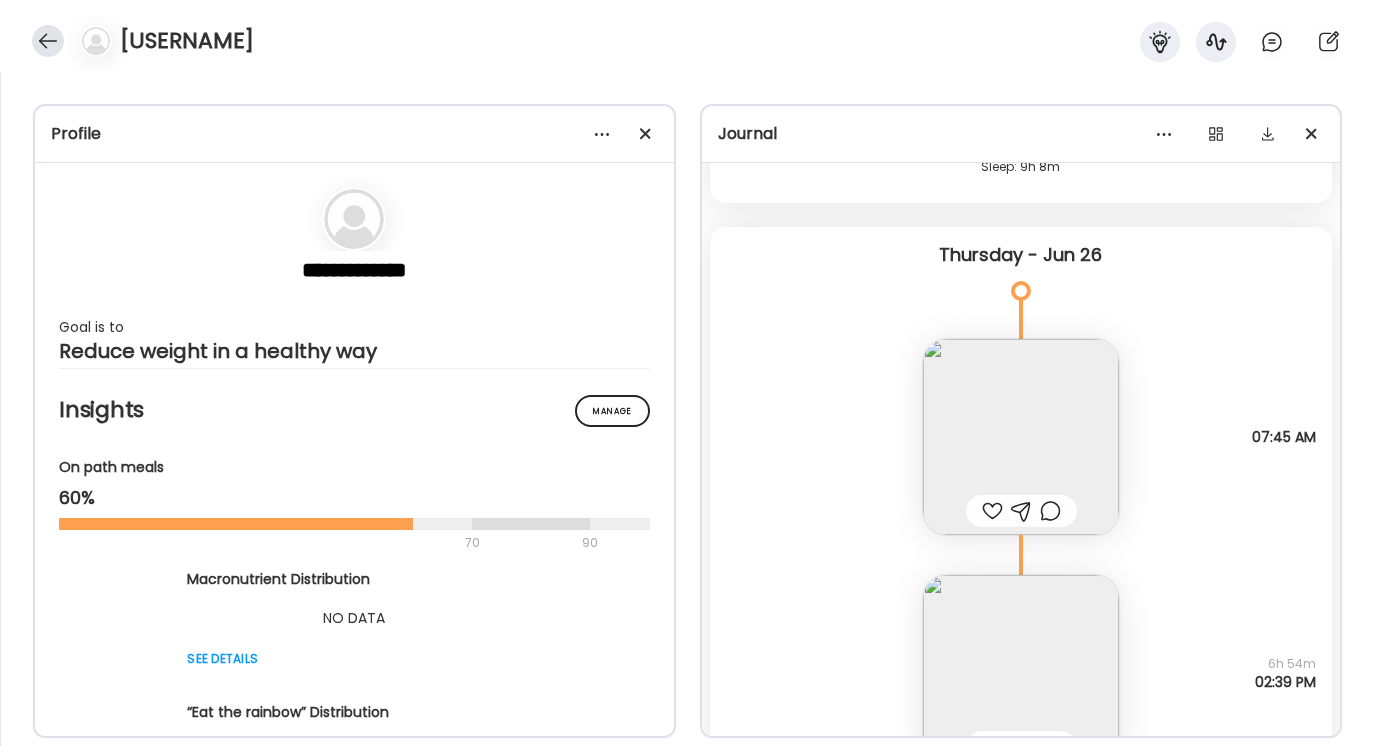 click at bounding box center [48, 41] 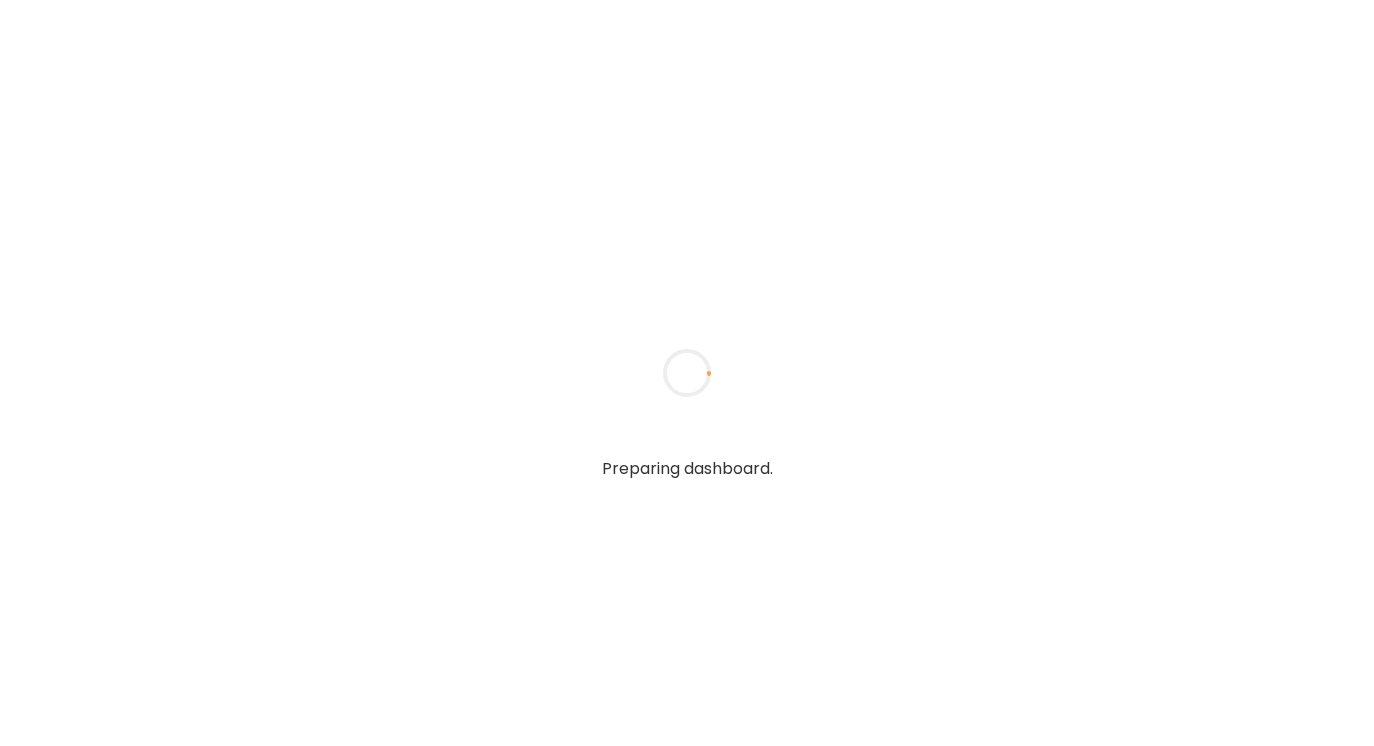 scroll, scrollTop: 0, scrollLeft: 0, axis: both 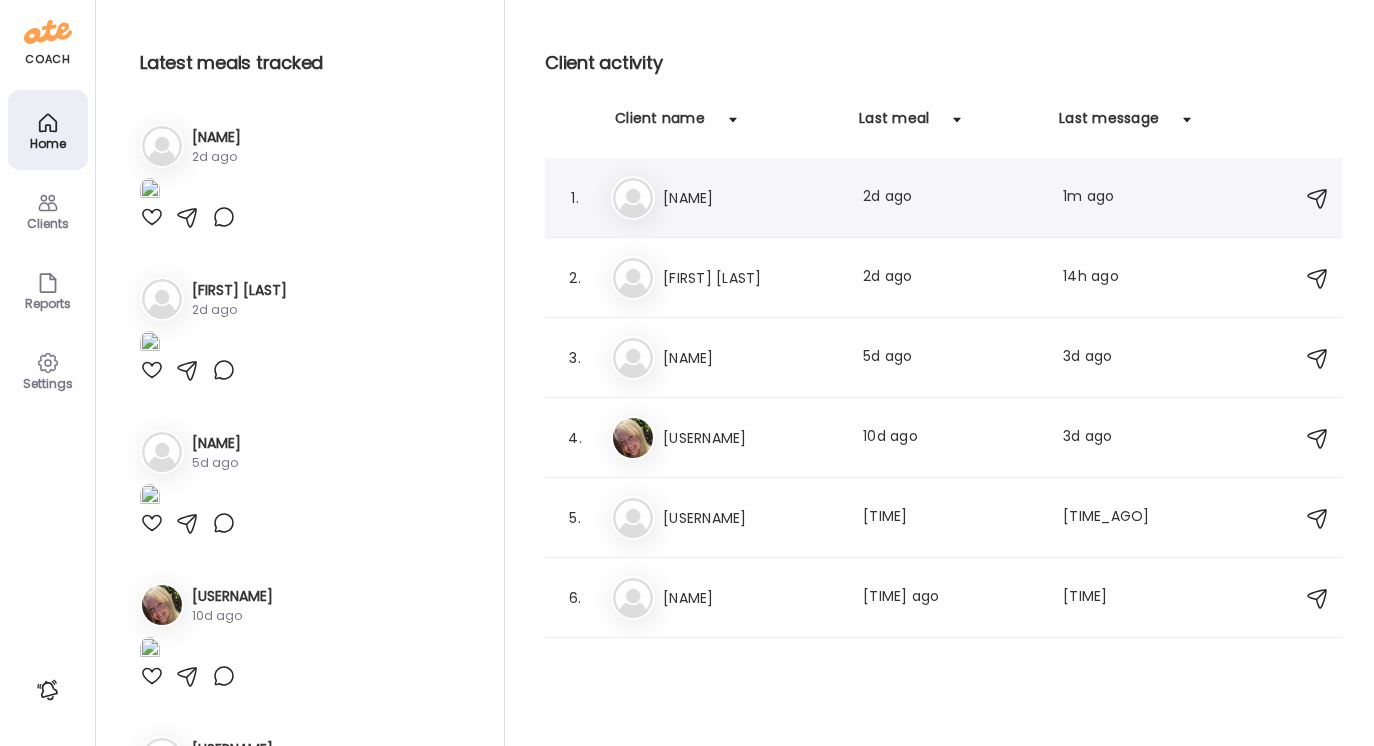 click on "[NAME]" at bounding box center [751, 198] 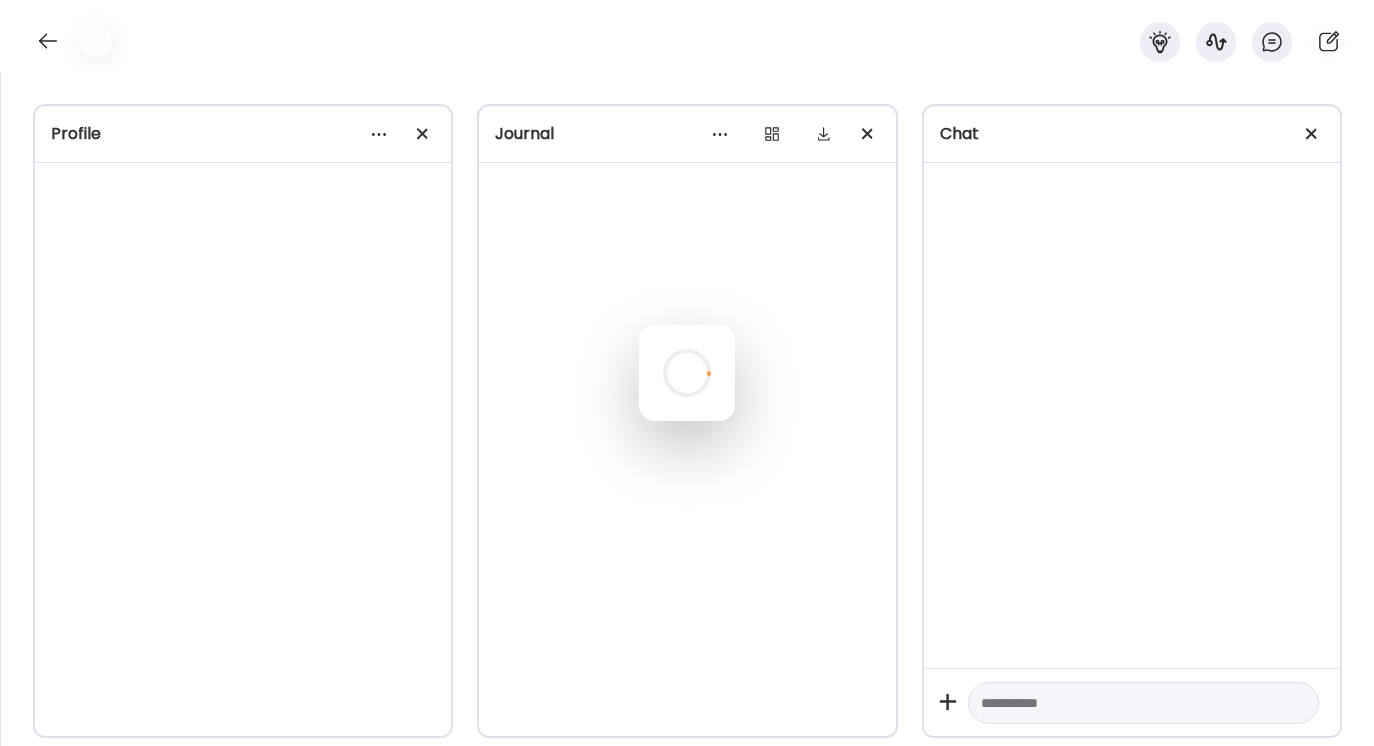 scroll, scrollTop: 0, scrollLeft: 0, axis: both 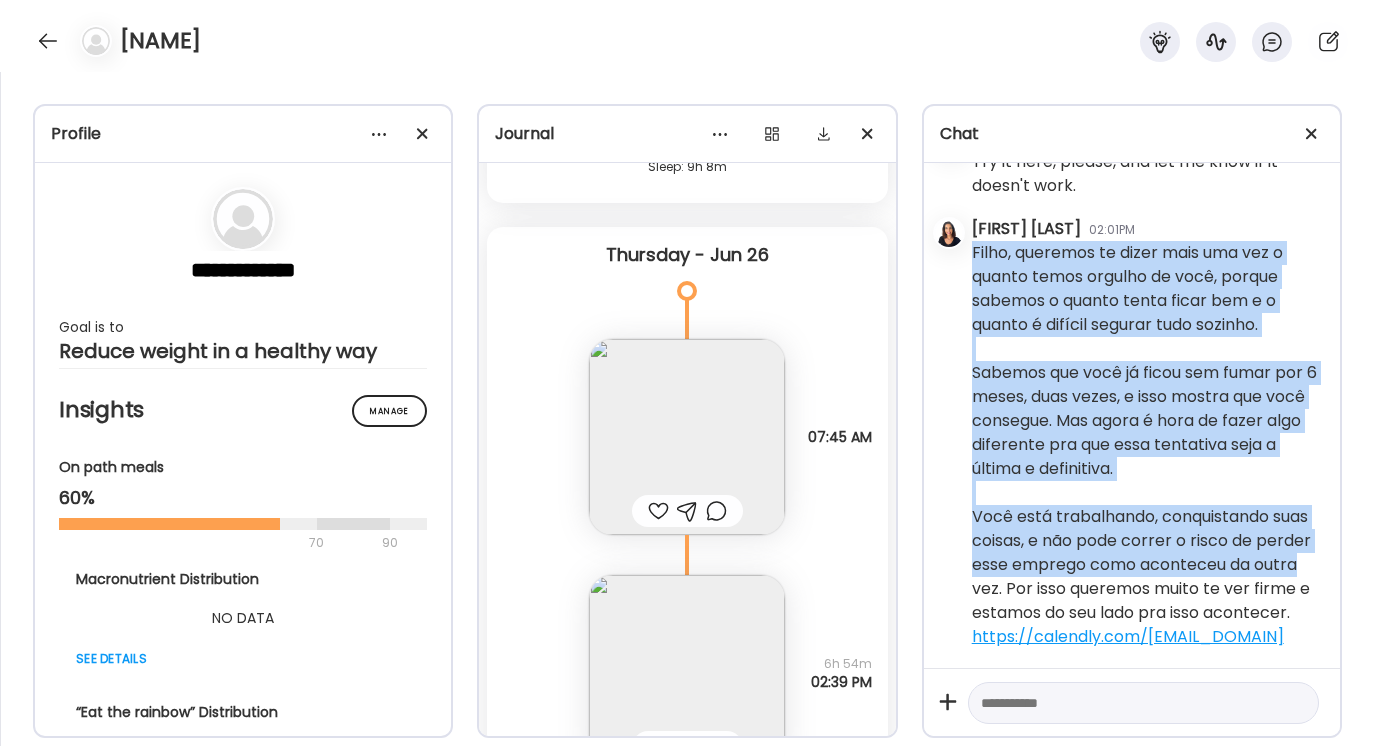 drag, startPoint x: 971, startPoint y: 311, endPoint x: 1318, endPoint y: 548, distance: 420.21185 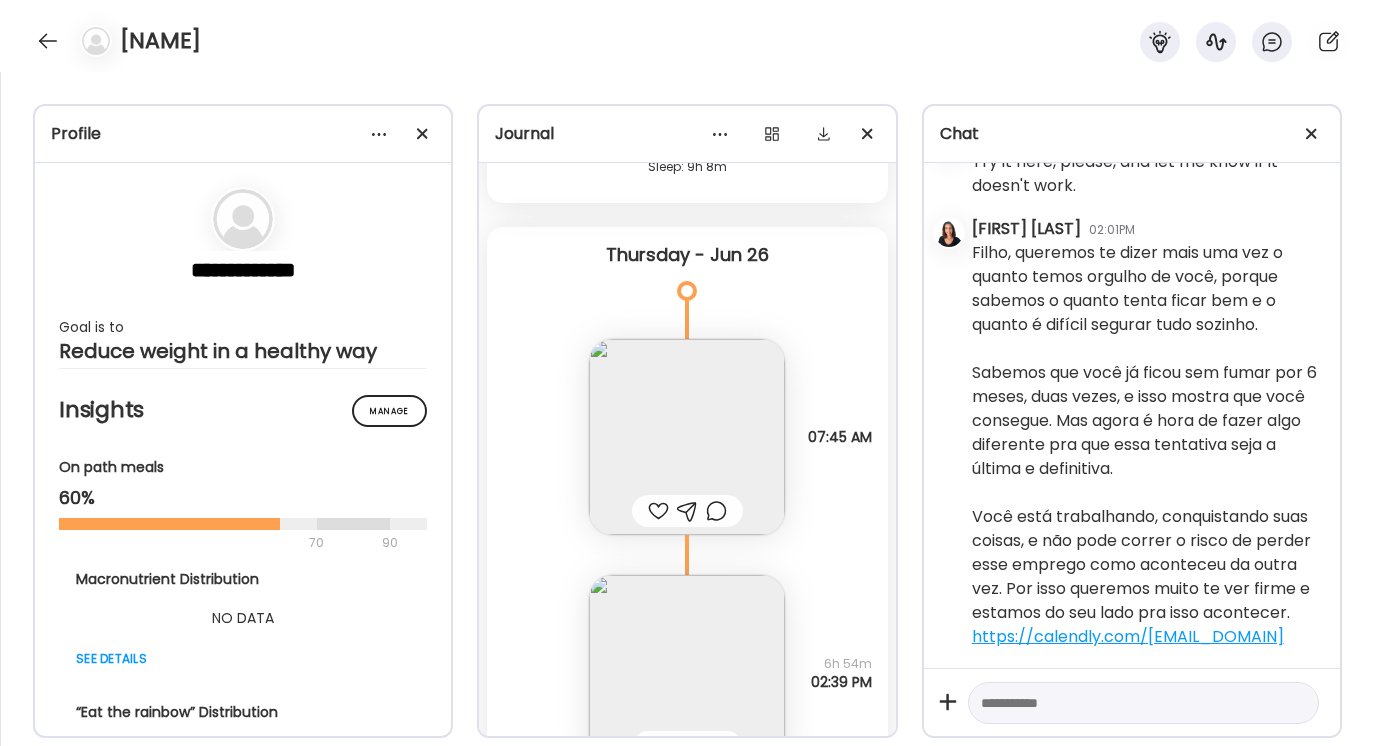 click on "Filho, queremos te dizer mais uma vez o quanto temos orgulho de você, porque sabemos o quanto tenta ficar bem e o quanto é difícil segurar tudo sozinho. Sabemos que você já ficou sem fumar por 6 meses, duas vezes, e isso mostra que você consegue. Mas agora é hora de fazer algo diferente pra que essa tentativa seja a última e definitiva. Você está trabalhando, conquistando suas coisas, e não pode correr o risco de perder esse emprego como aconteceu da outra vez. Por isso queremos muito te ver firme e estamos do seu lado pra isso acontecer. [URL]" at bounding box center (1148, 445) 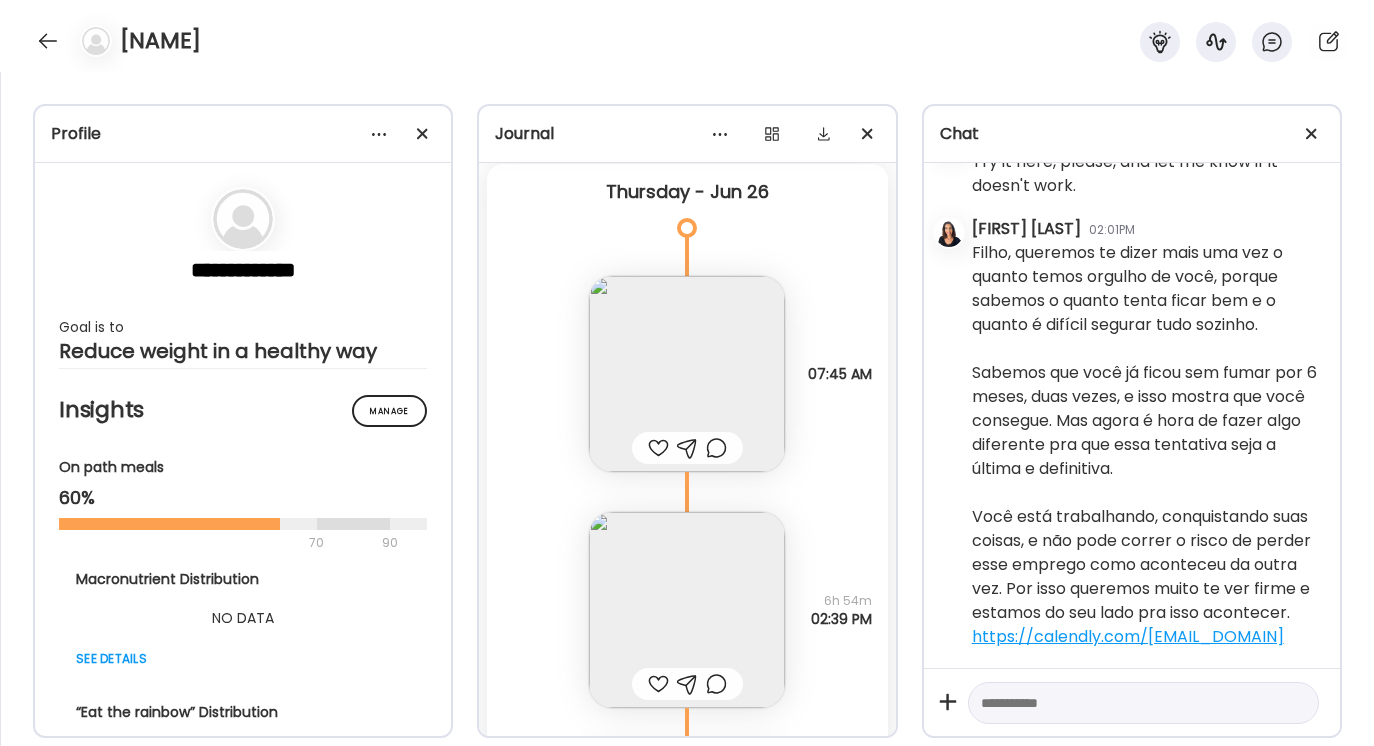 scroll, scrollTop: 16293, scrollLeft: 0, axis: vertical 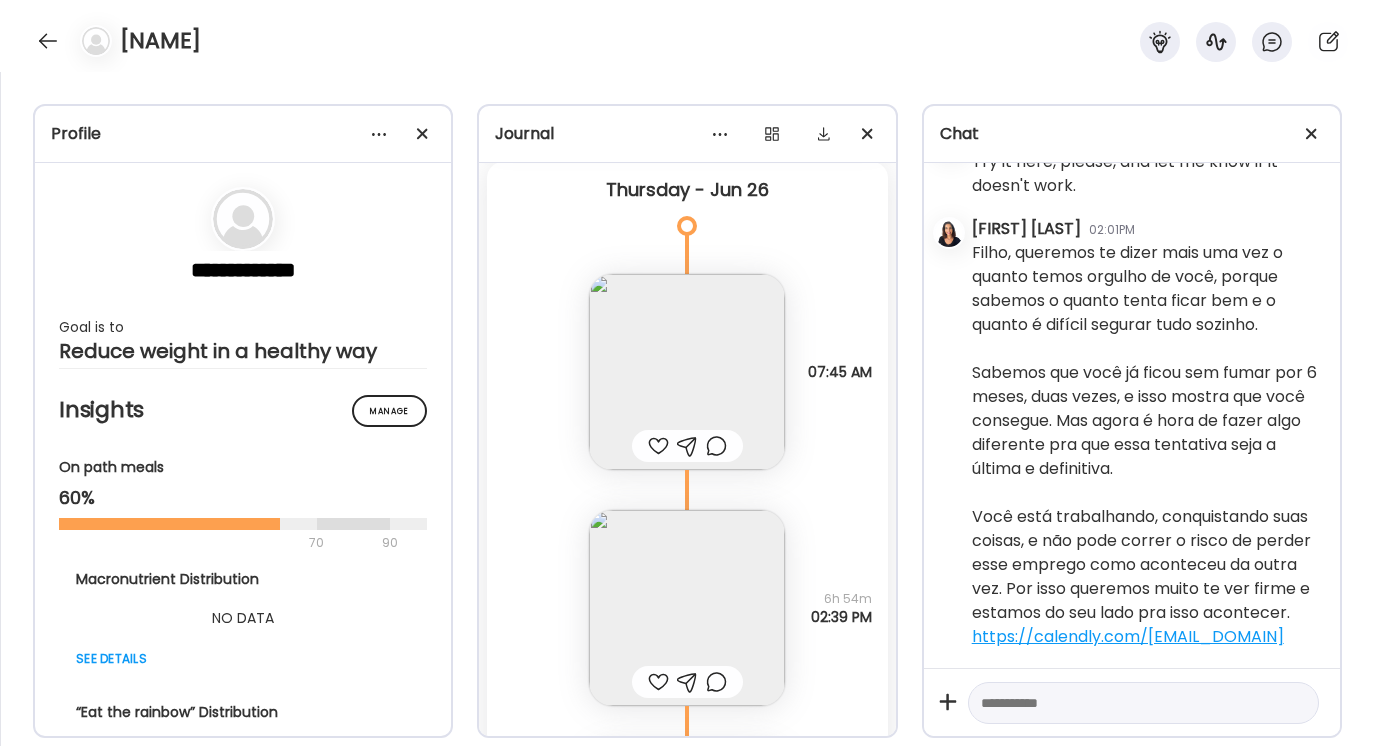 click at bounding box center [1125, 703] 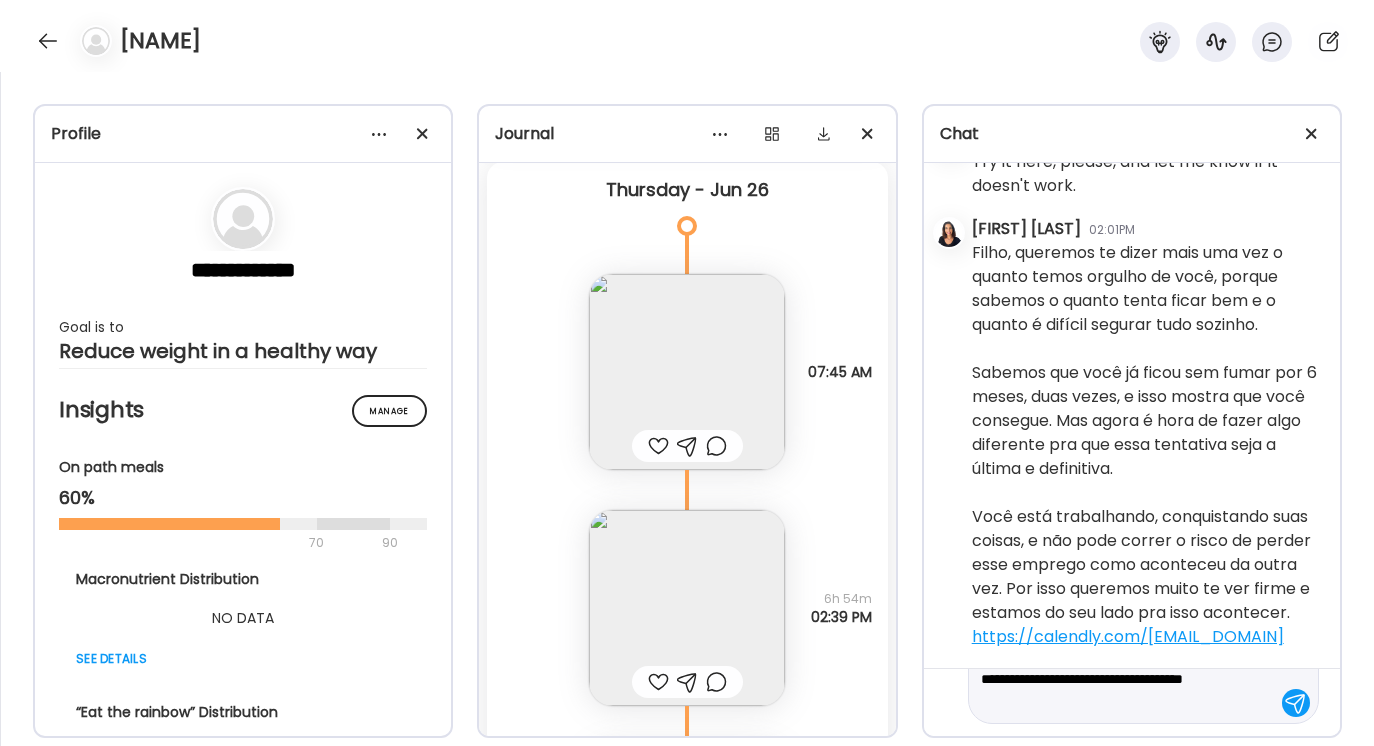 scroll, scrollTop: 0, scrollLeft: 0, axis: both 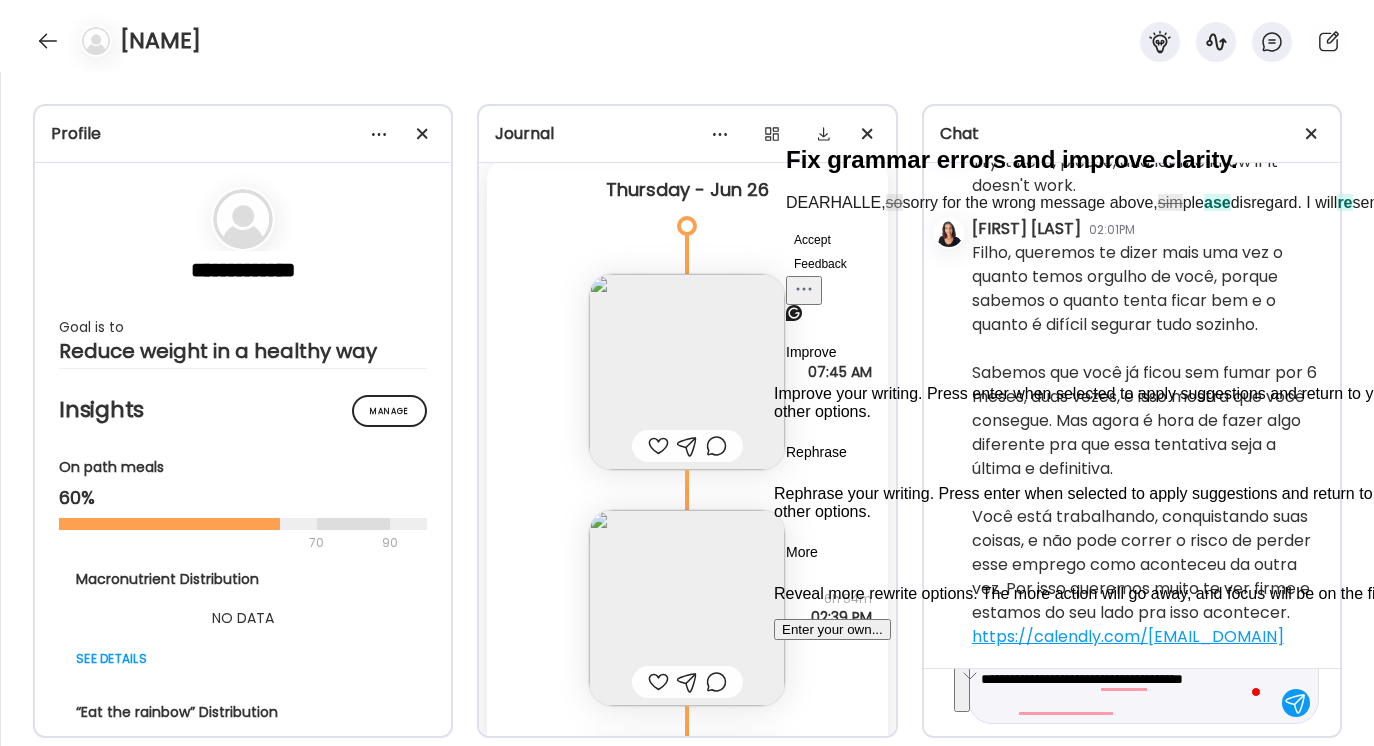 click on "Accept" 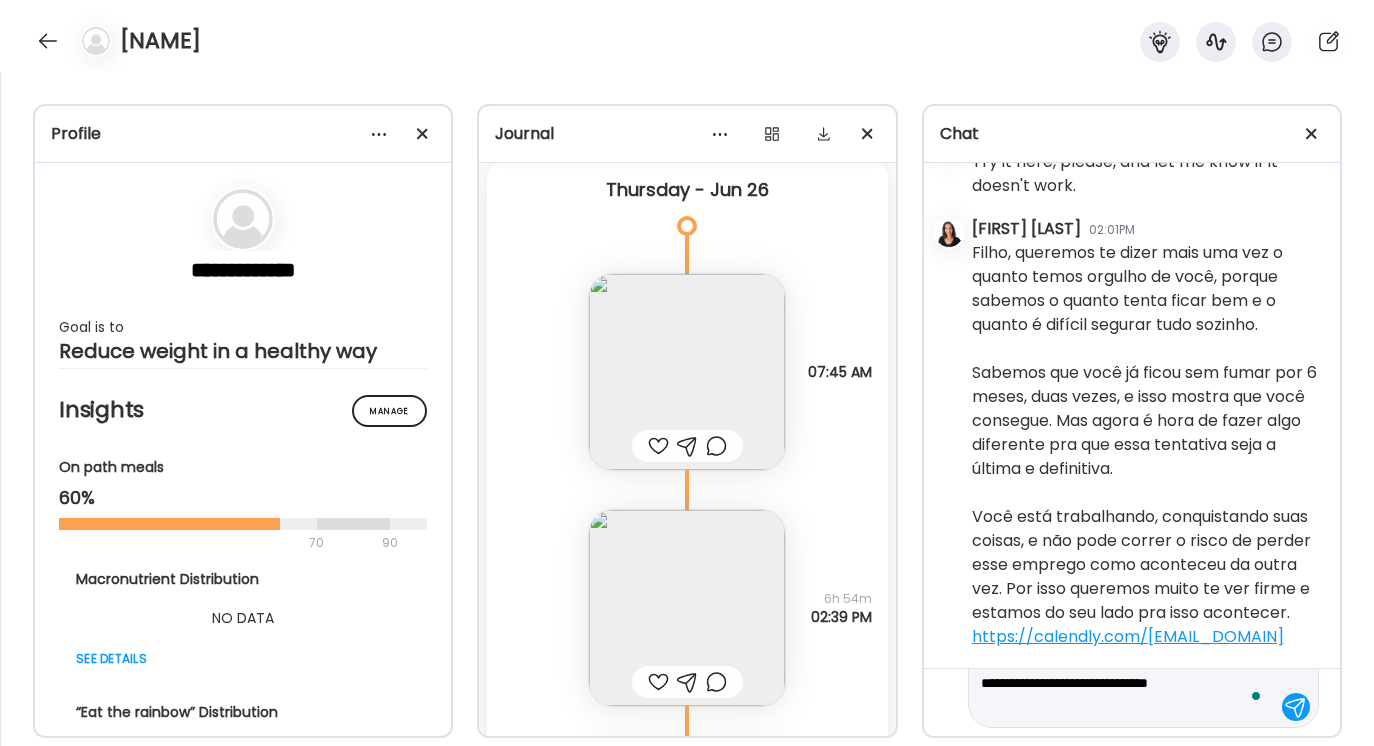 scroll, scrollTop: 47, scrollLeft: 0, axis: vertical 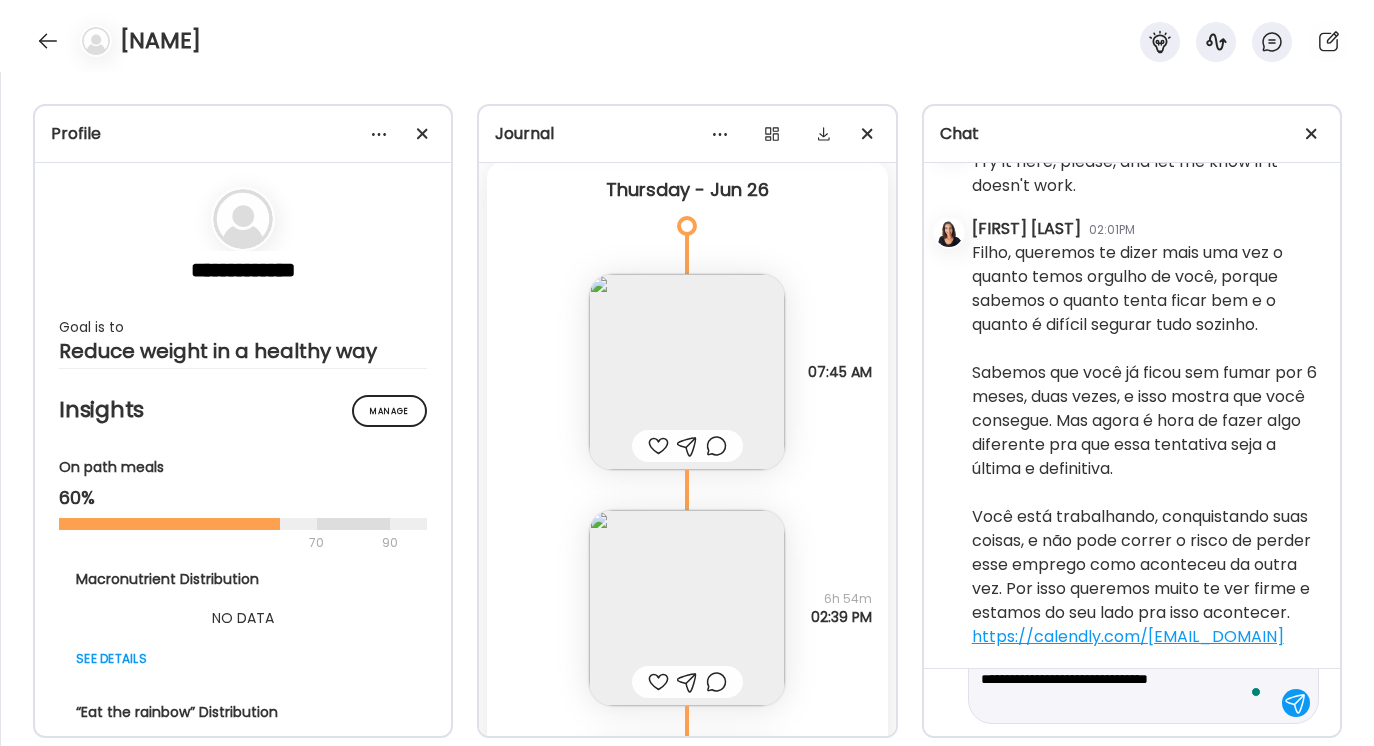 type on "**********" 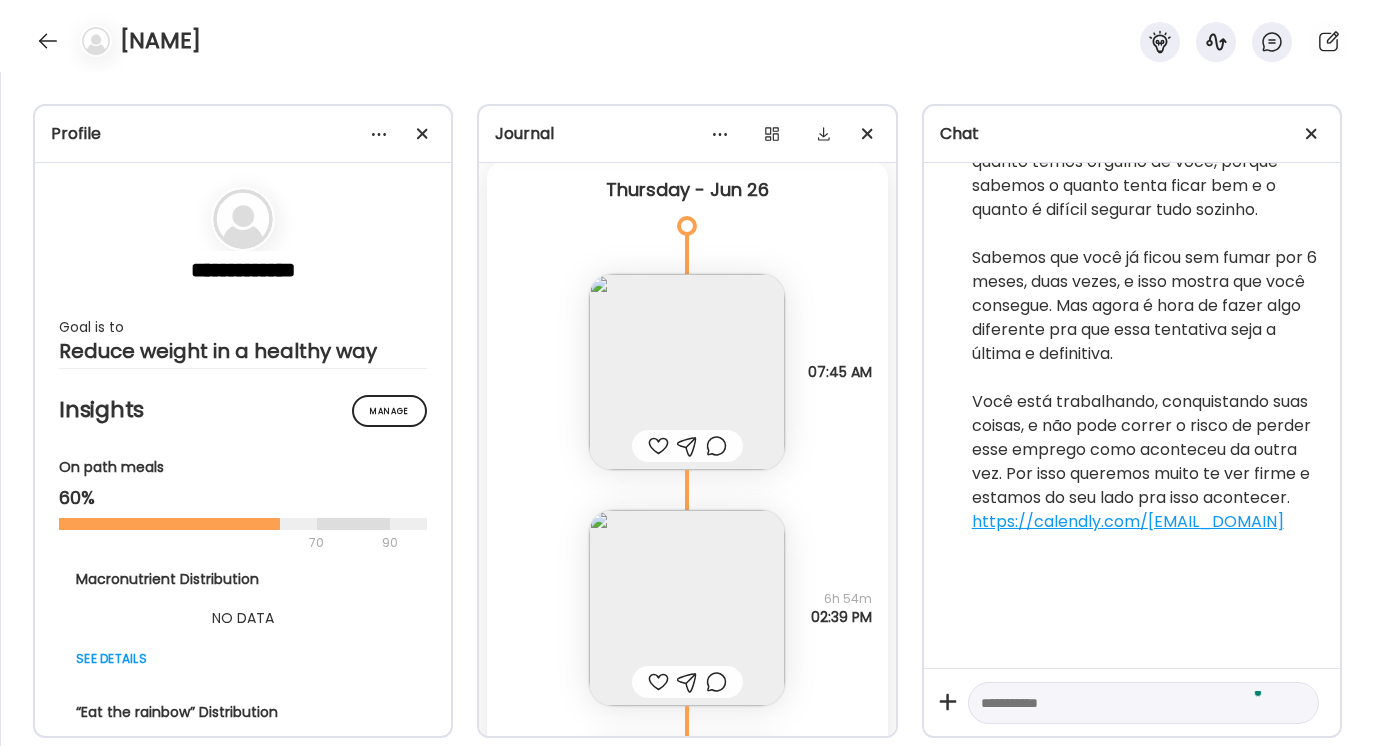 scroll, scrollTop: 0, scrollLeft: 0, axis: both 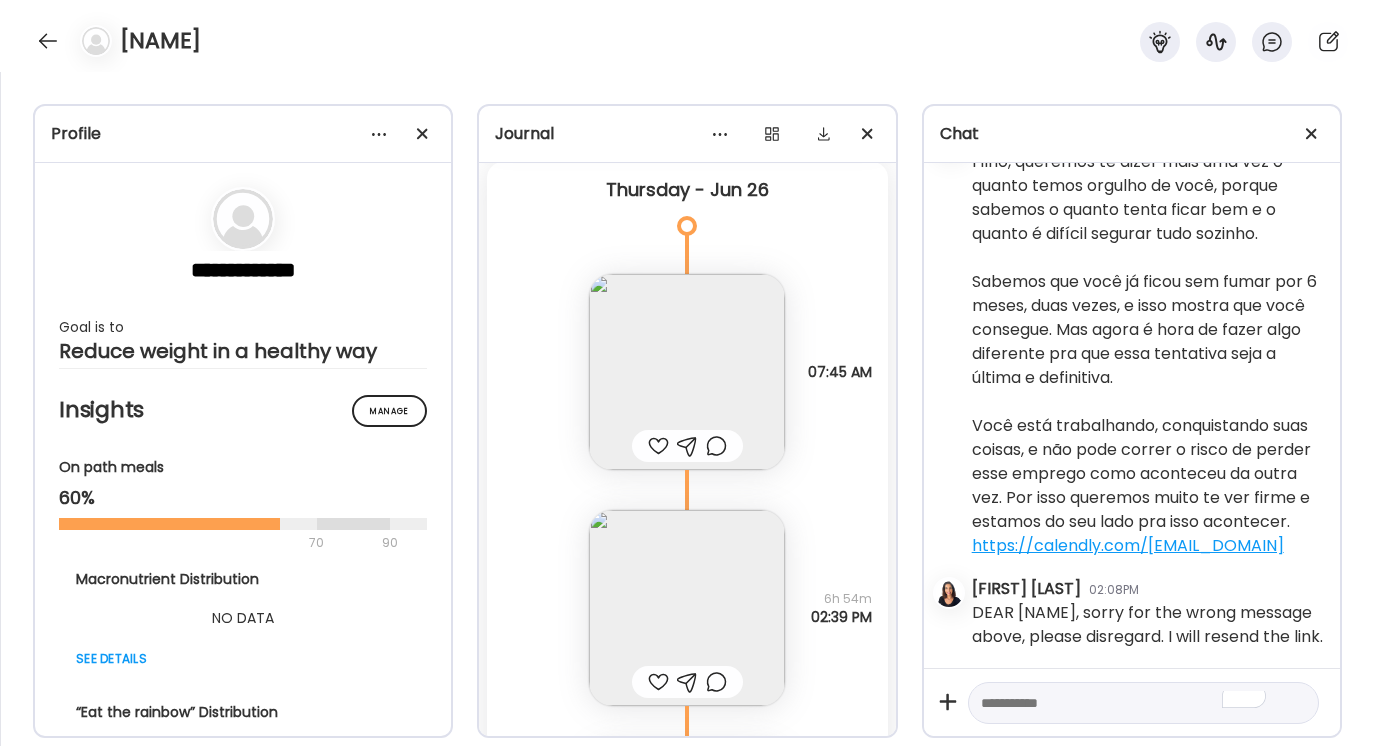 paste on "**********" 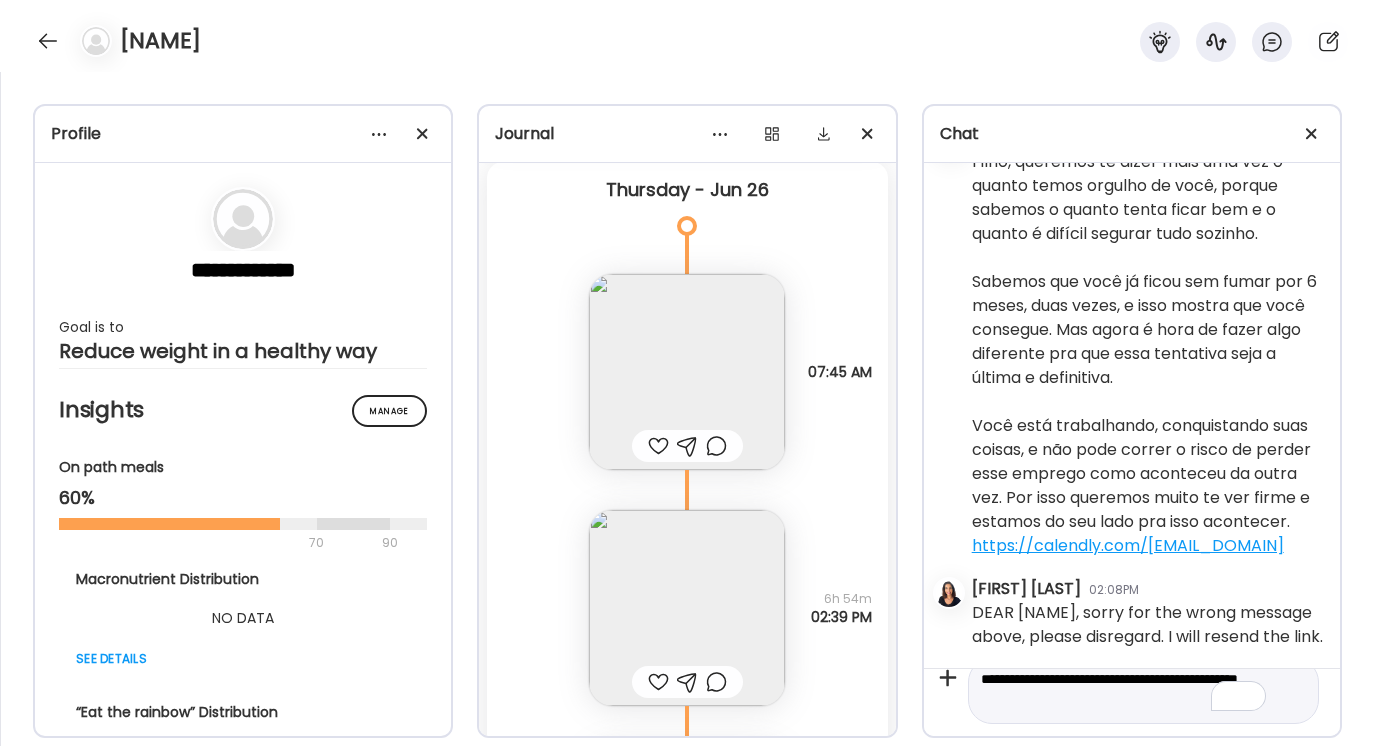scroll, scrollTop: 0, scrollLeft: 0, axis: both 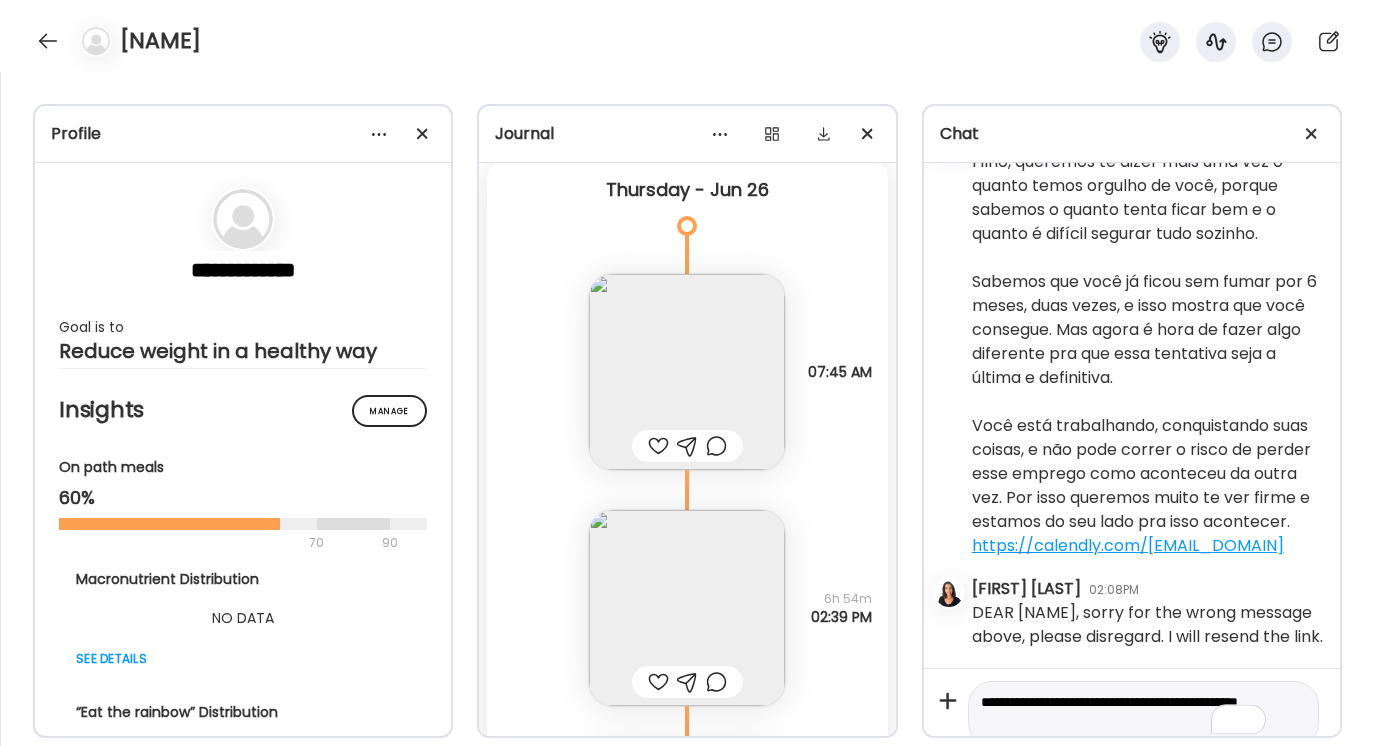 type on "**********" 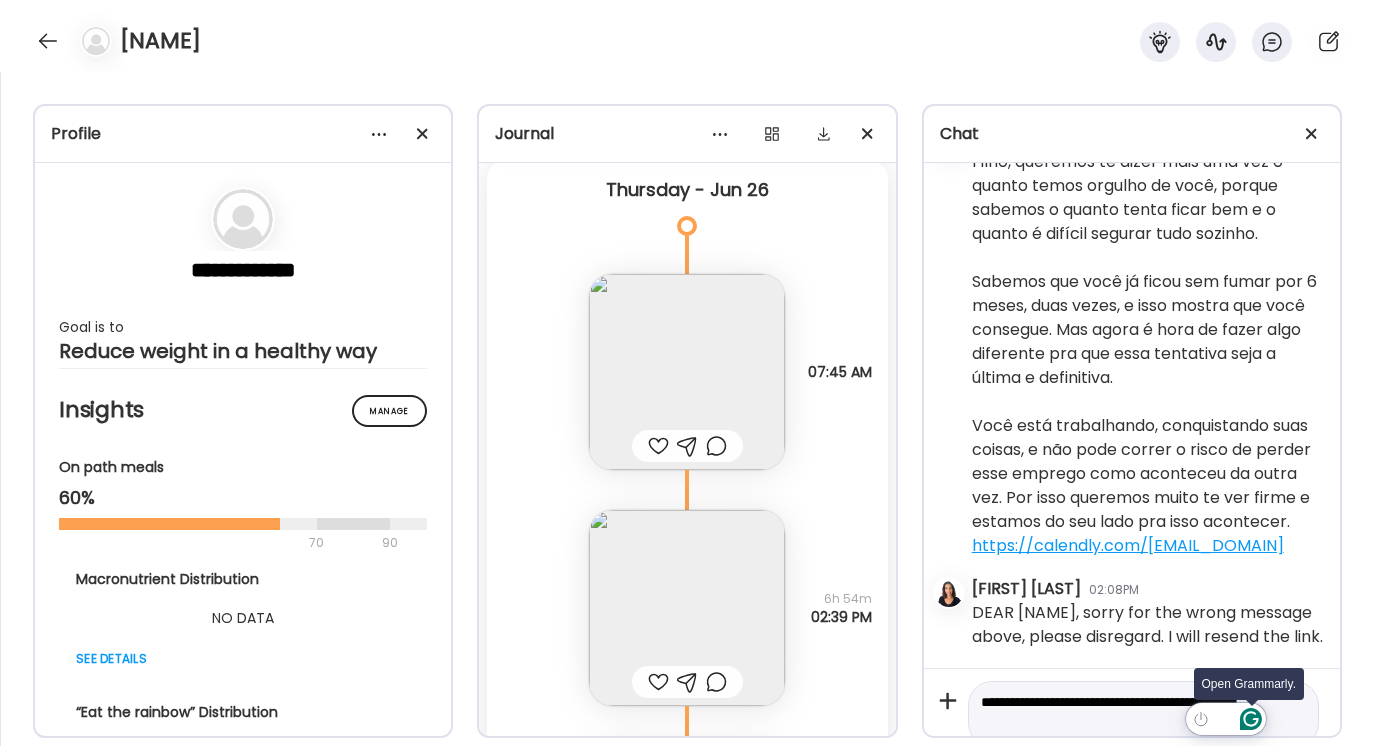 click 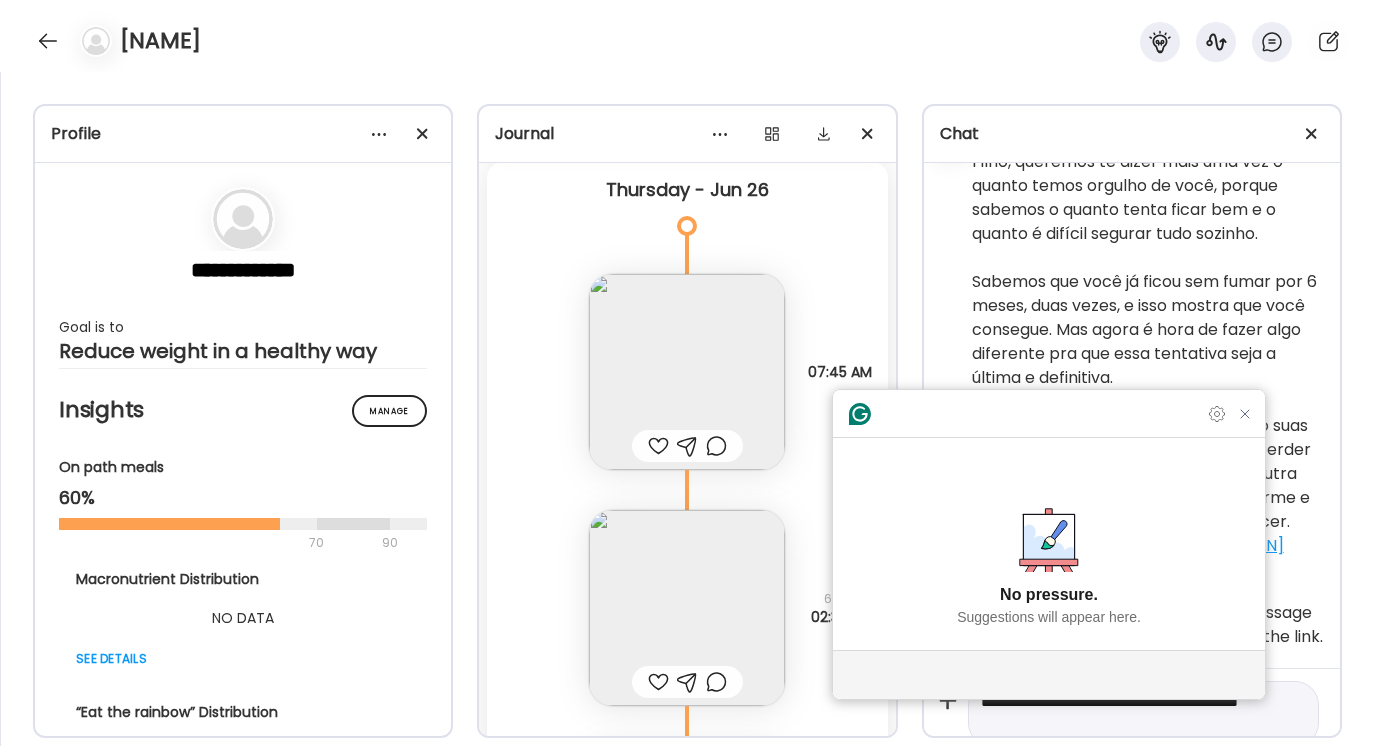 click on "**********" at bounding box center [1143, 714] 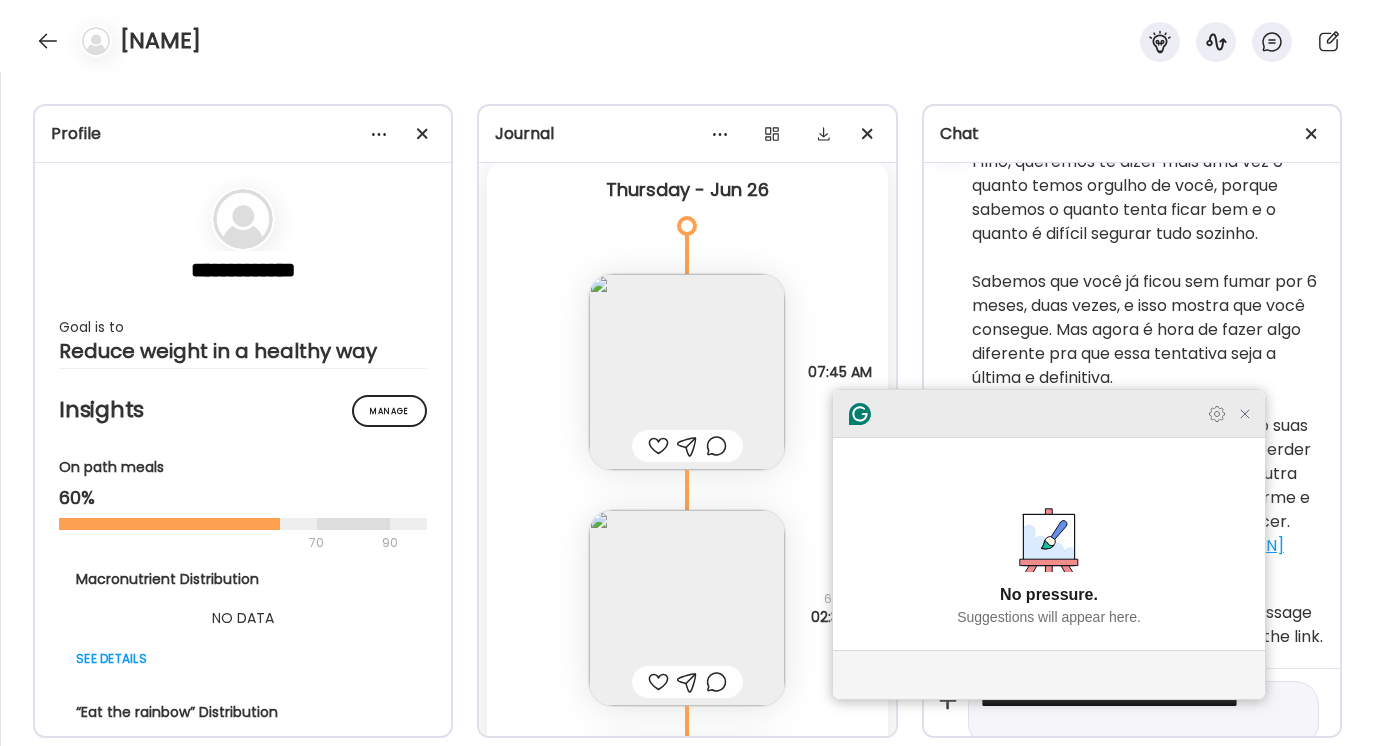 click 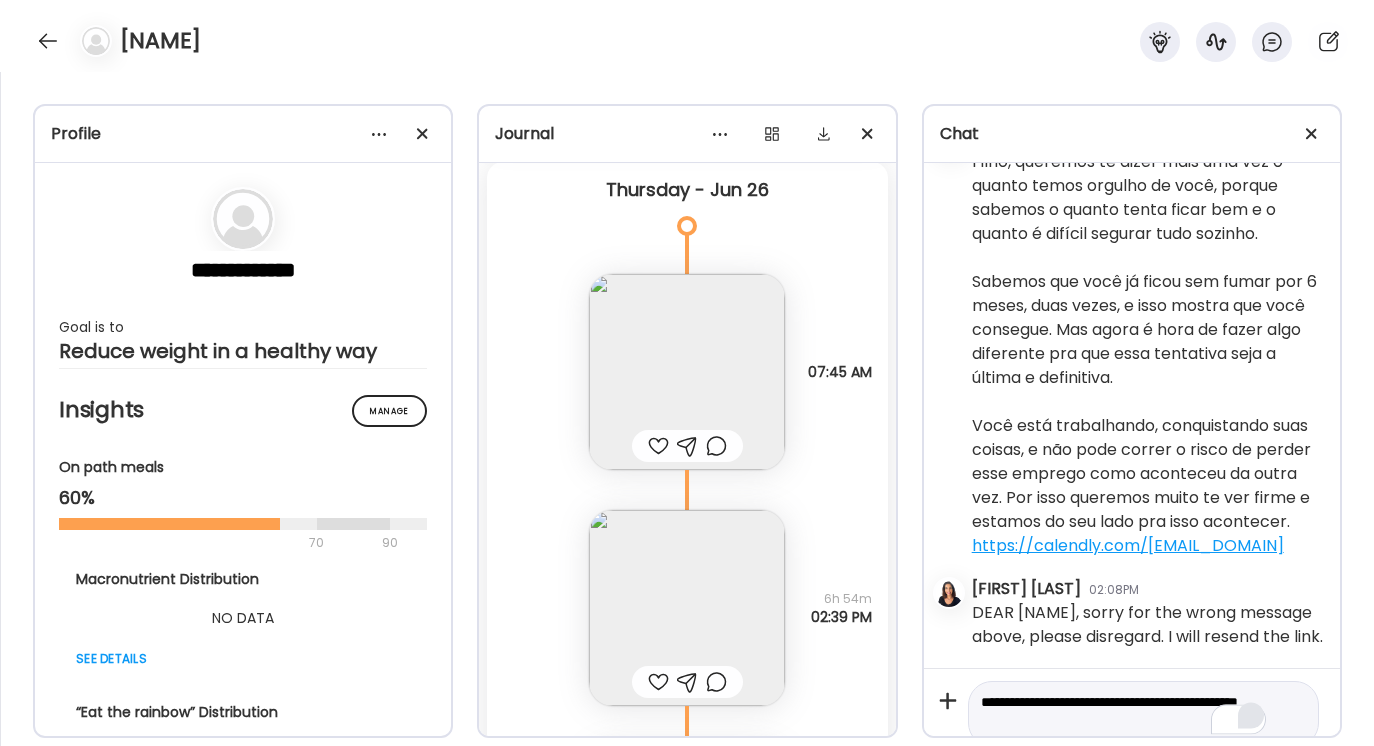 click on "**********" at bounding box center [1125, 714] 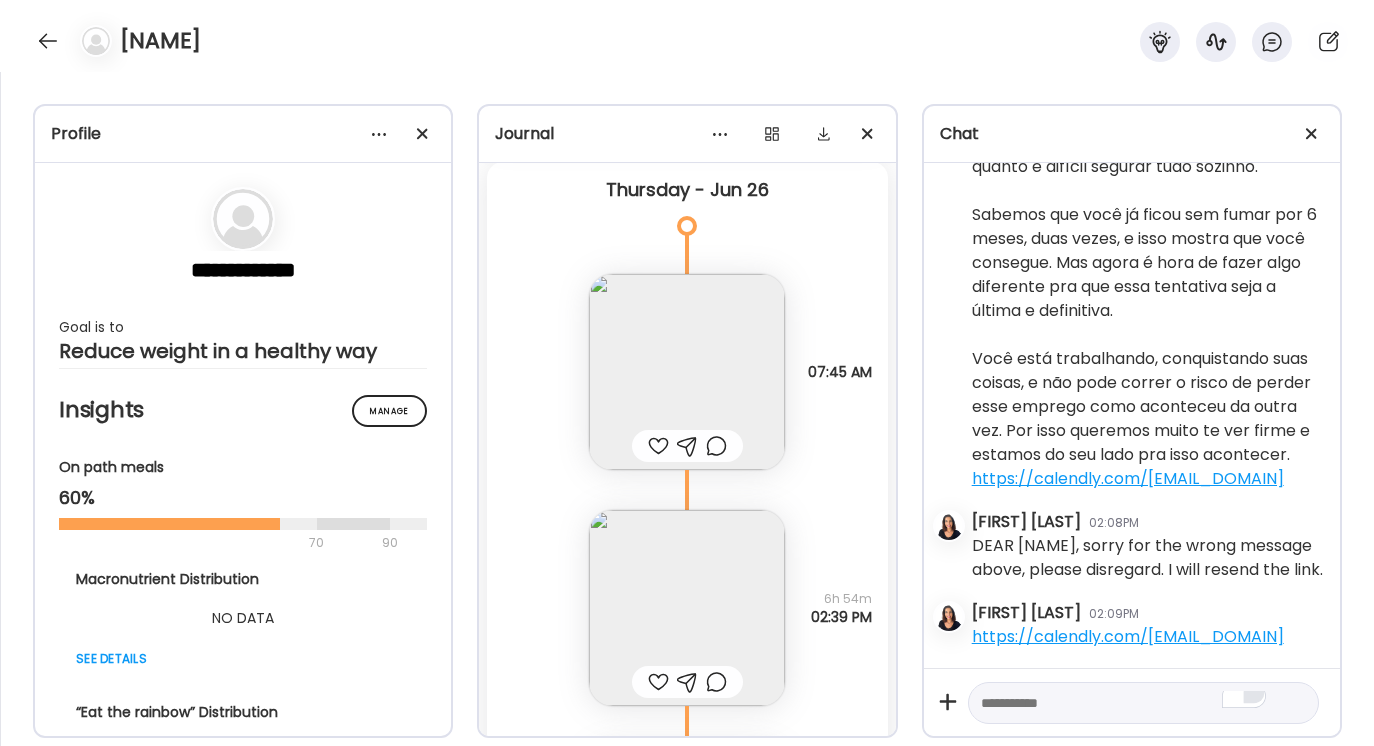 scroll, scrollTop: 41876, scrollLeft: 0, axis: vertical 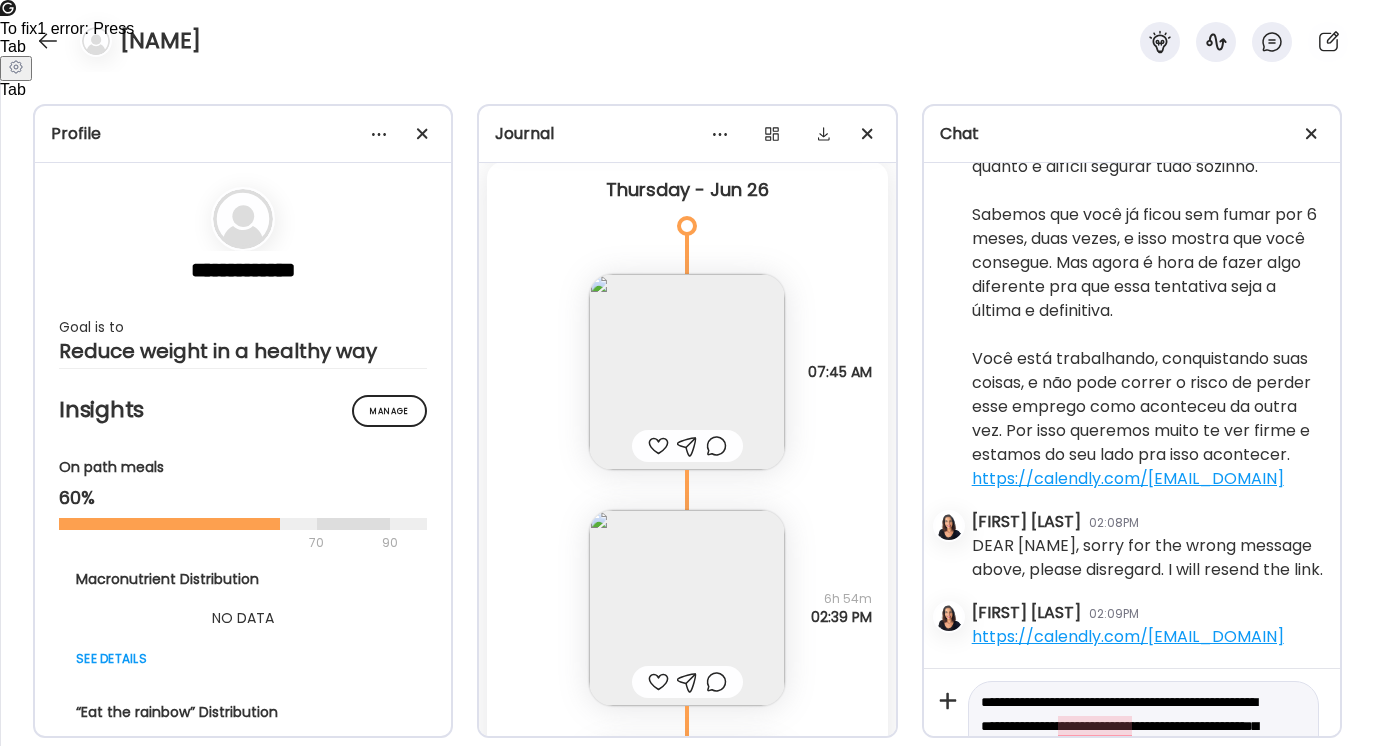 drag, startPoint x: 984, startPoint y: 702, endPoint x: 1174, endPoint y: 752, distance: 196.46883 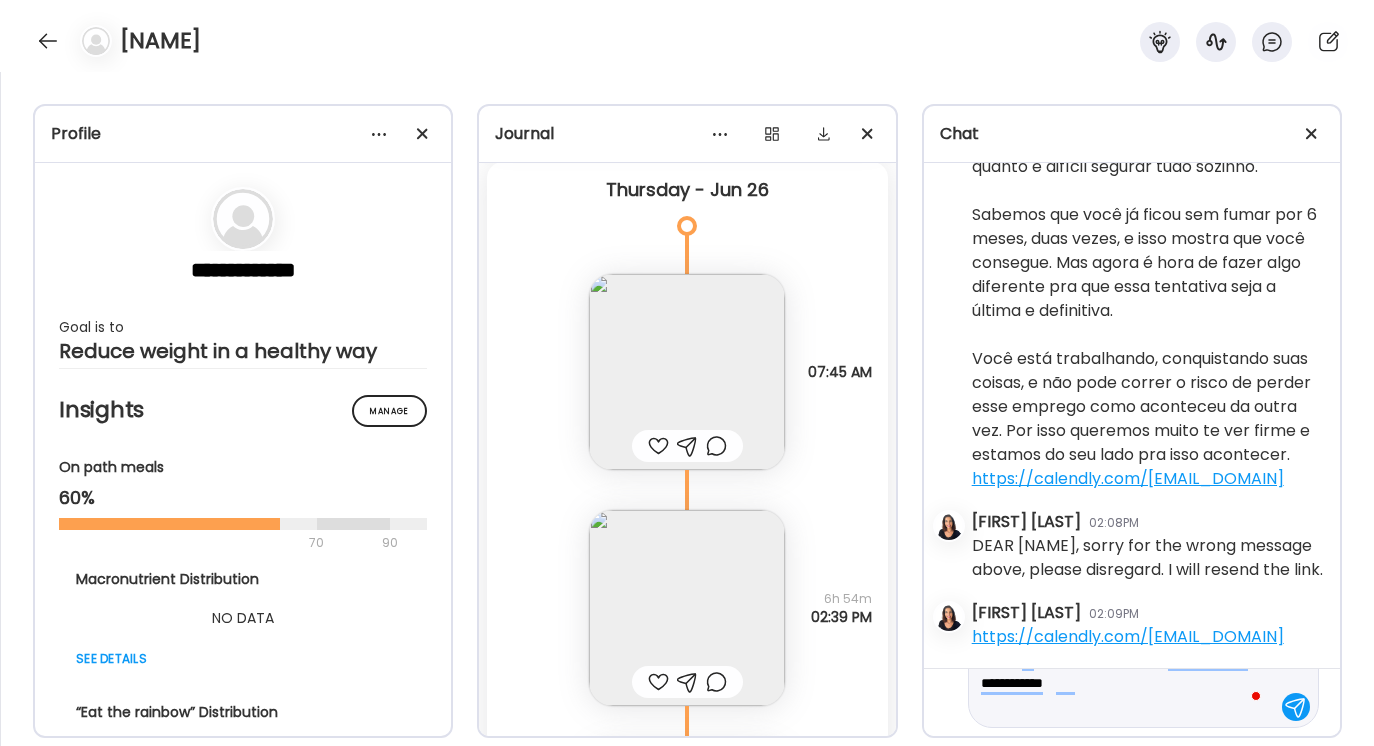 scroll, scrollTop: 95, scrollLeft: 0, axis: vertical 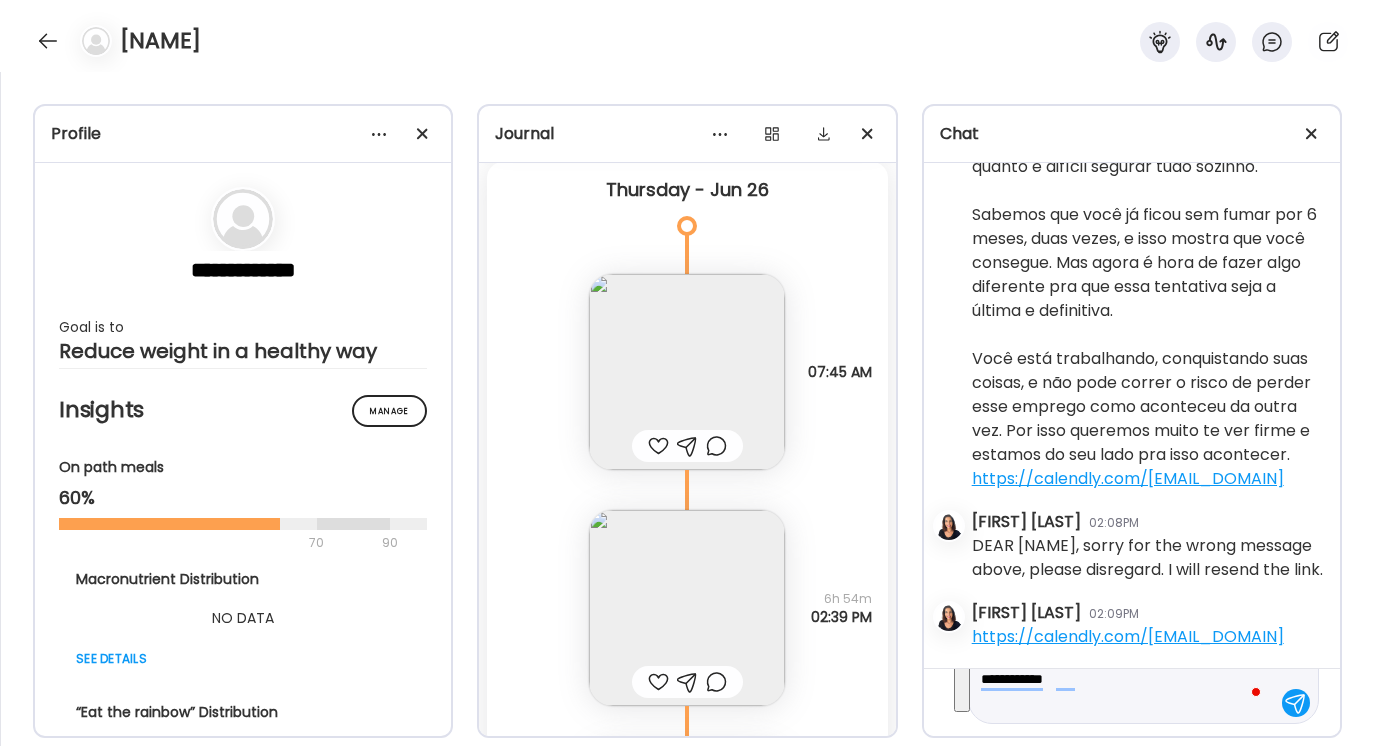 drag, startPoint x: 982, startPoint y: 699, endPoint x: 1159, endPoint y: 751, distance: 184.48035 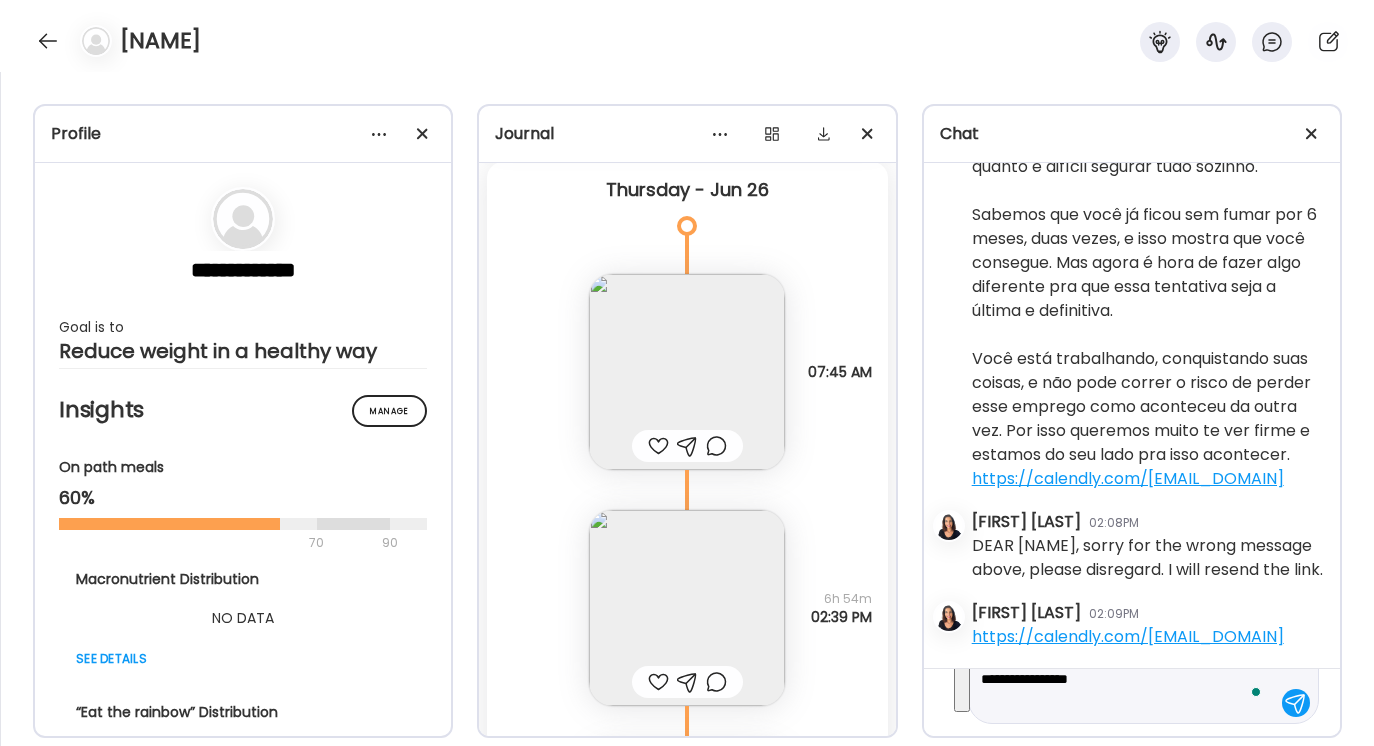 scroll, scrollTop: 95, scrollLeft: 0, axis: vertical 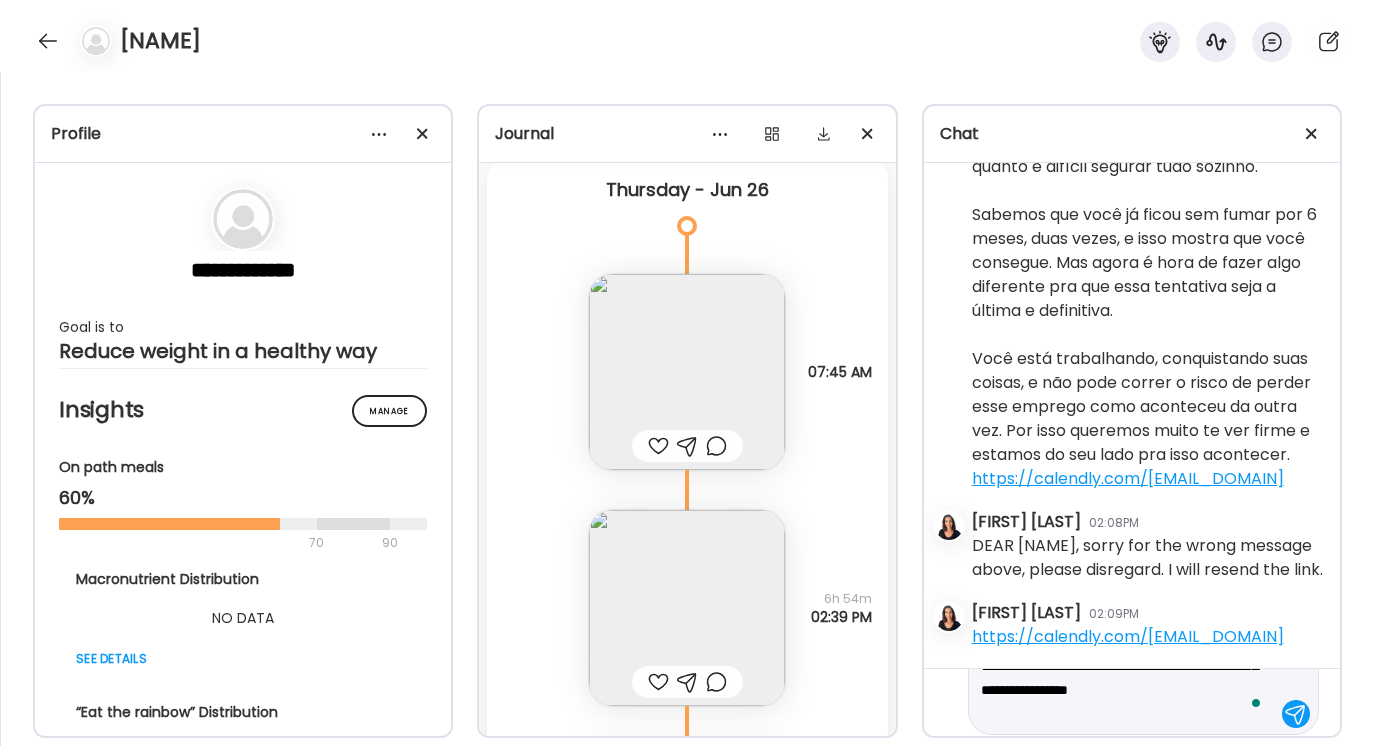 type on "**********" 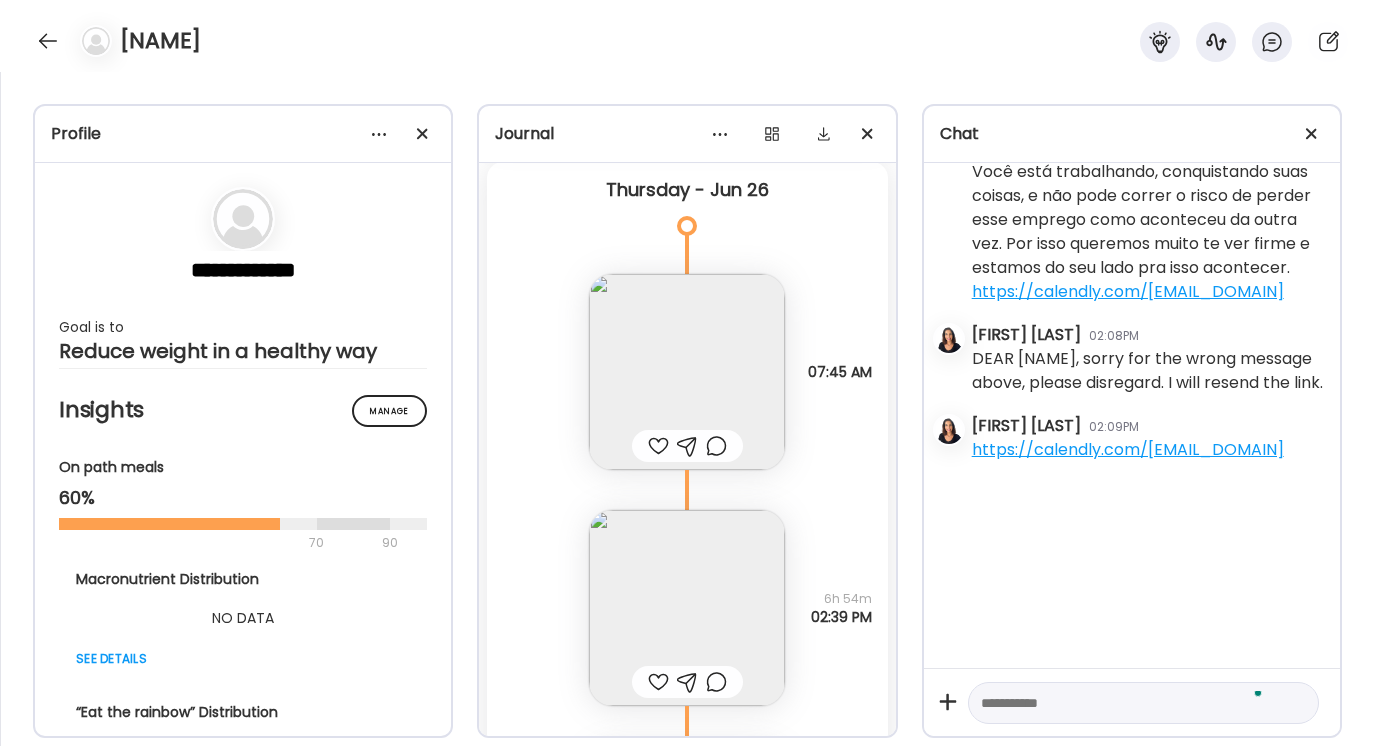 scroll, scrollTop: 0, scrollLeft: 0, axis: both 